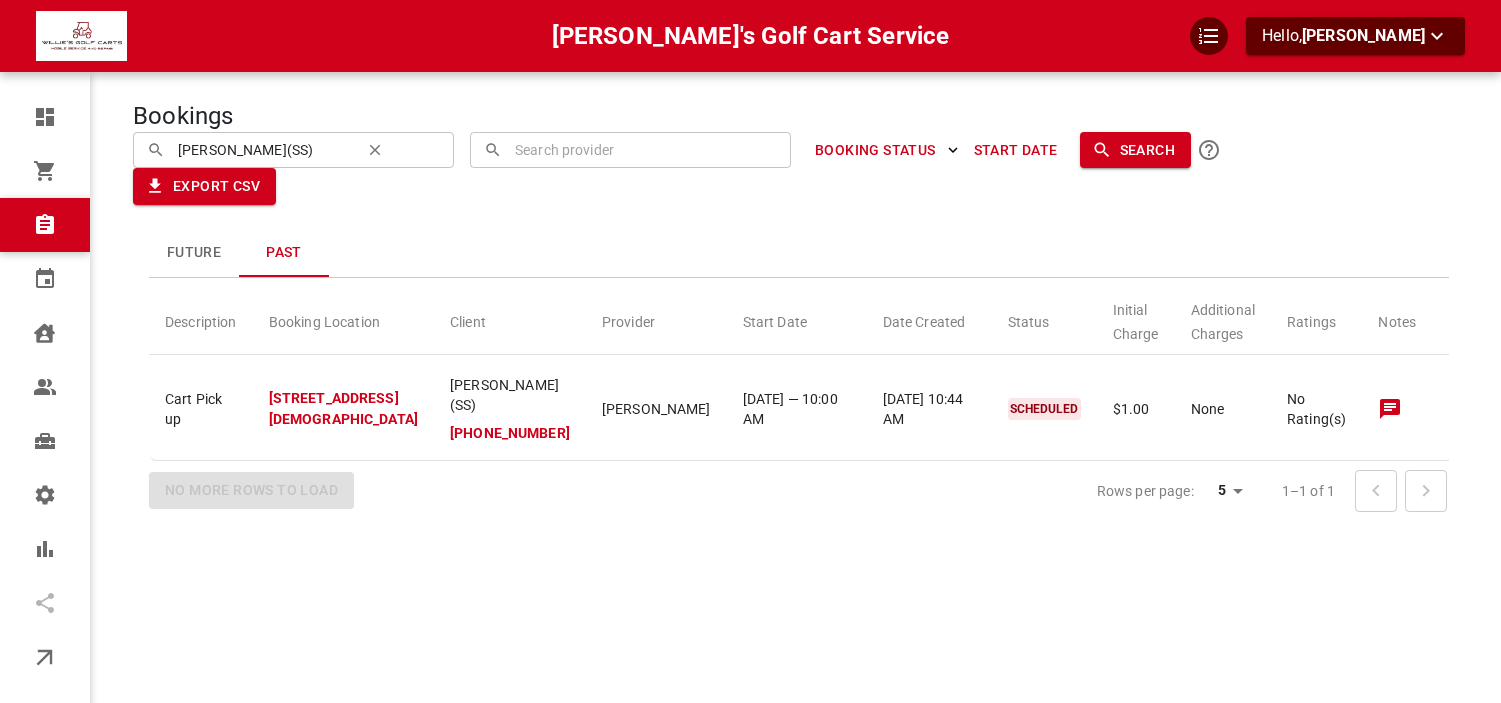 scroll, scrollTop: 0, scrollLeft: 0, axis: both 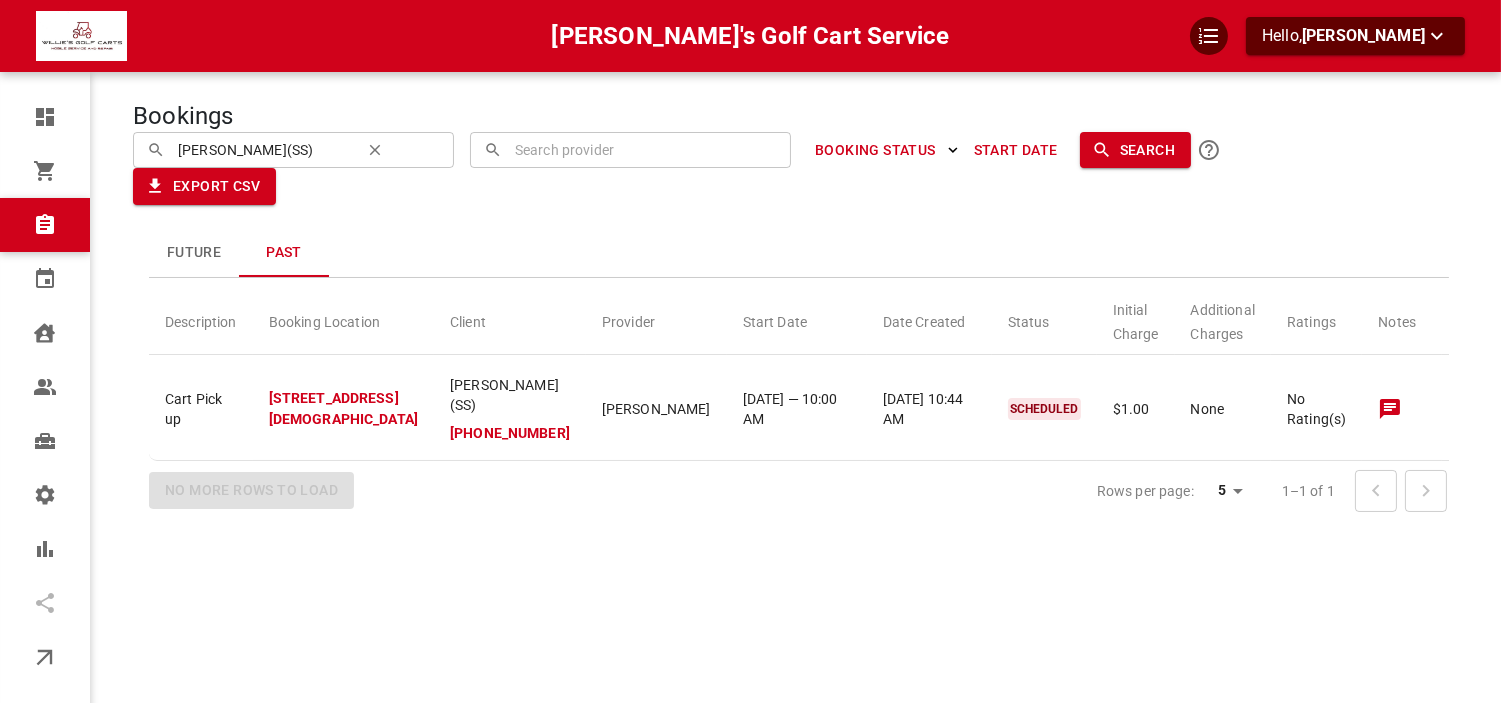 click at bounding box center [375, 150] 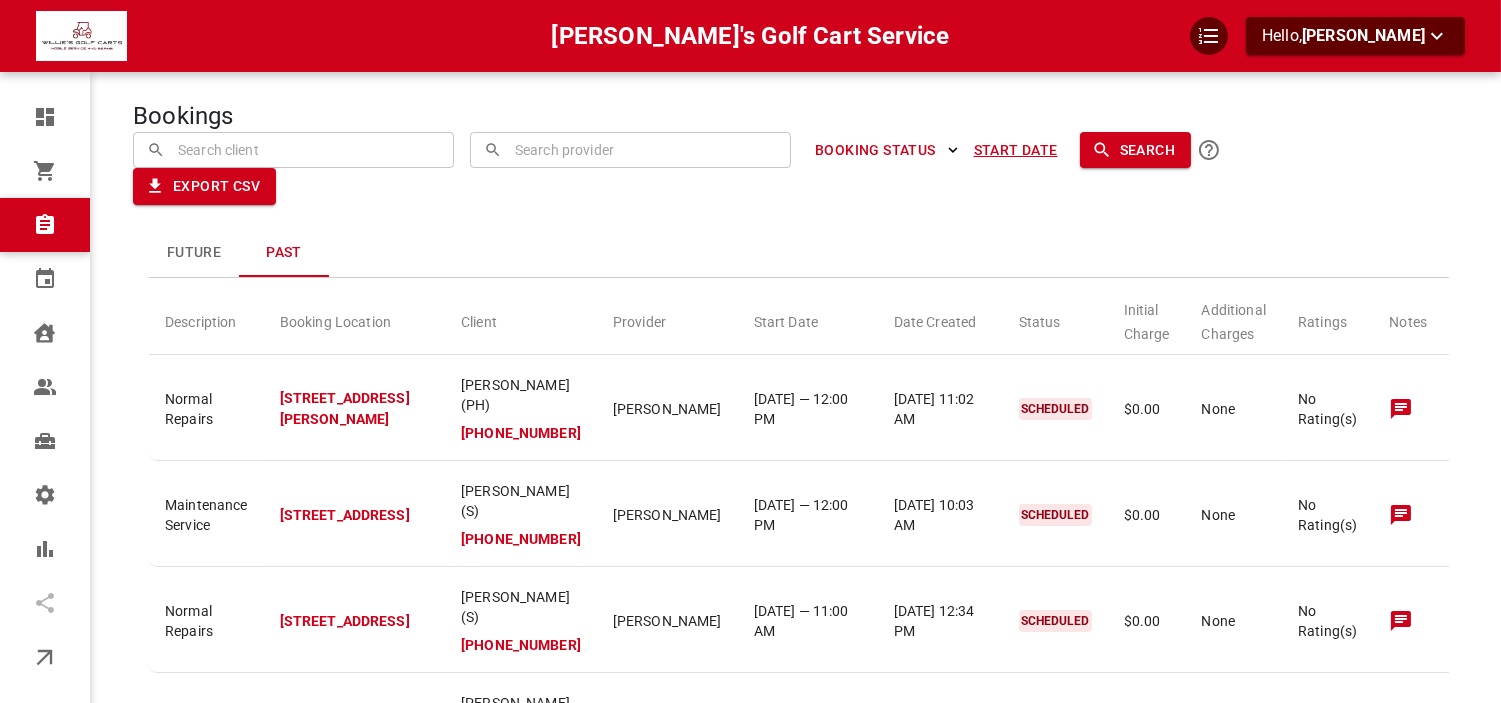 click on "Start Date" at bounding box center (1016, 150) 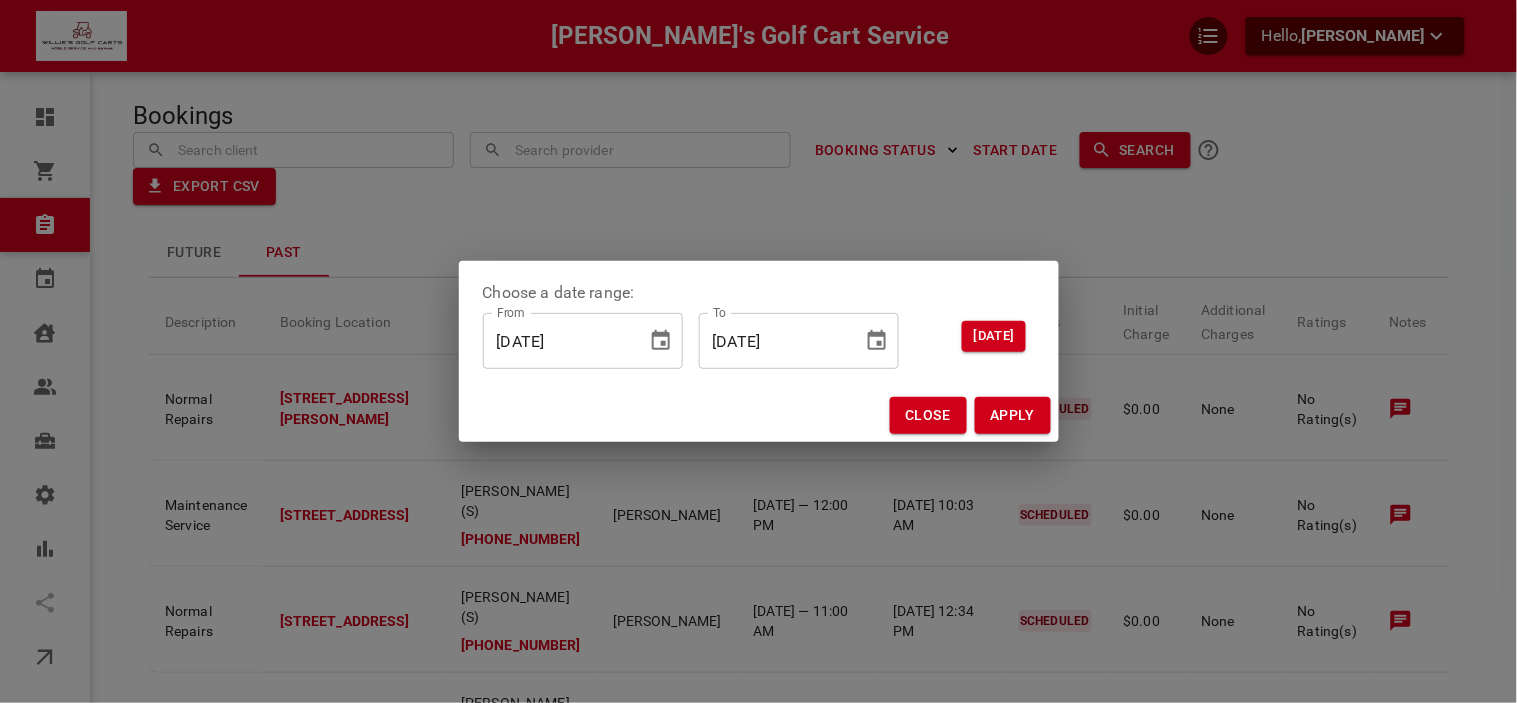 click 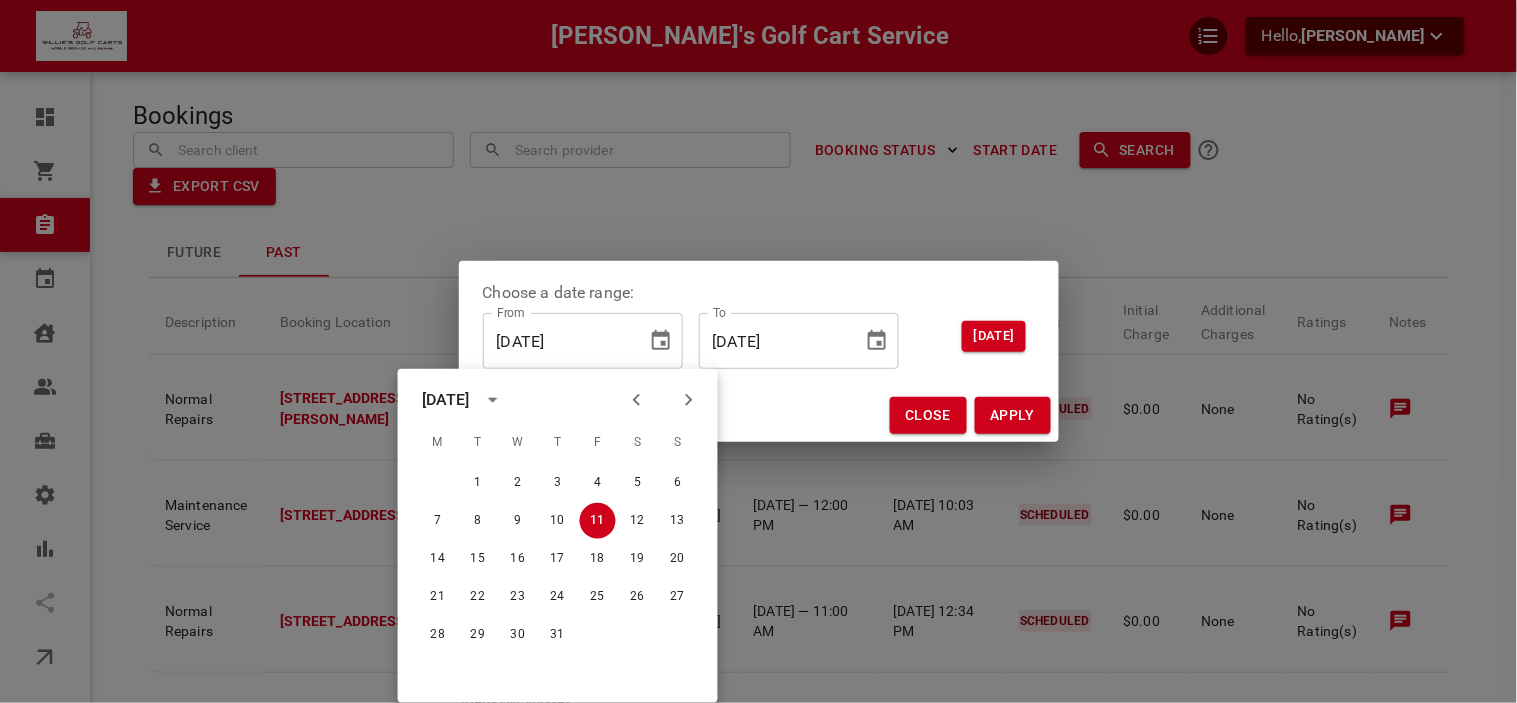 click on "Choose a date range: From 07/11/2025 From To 07/11/2025 To TODAY Close Apply" at bounding box center [758, 351] 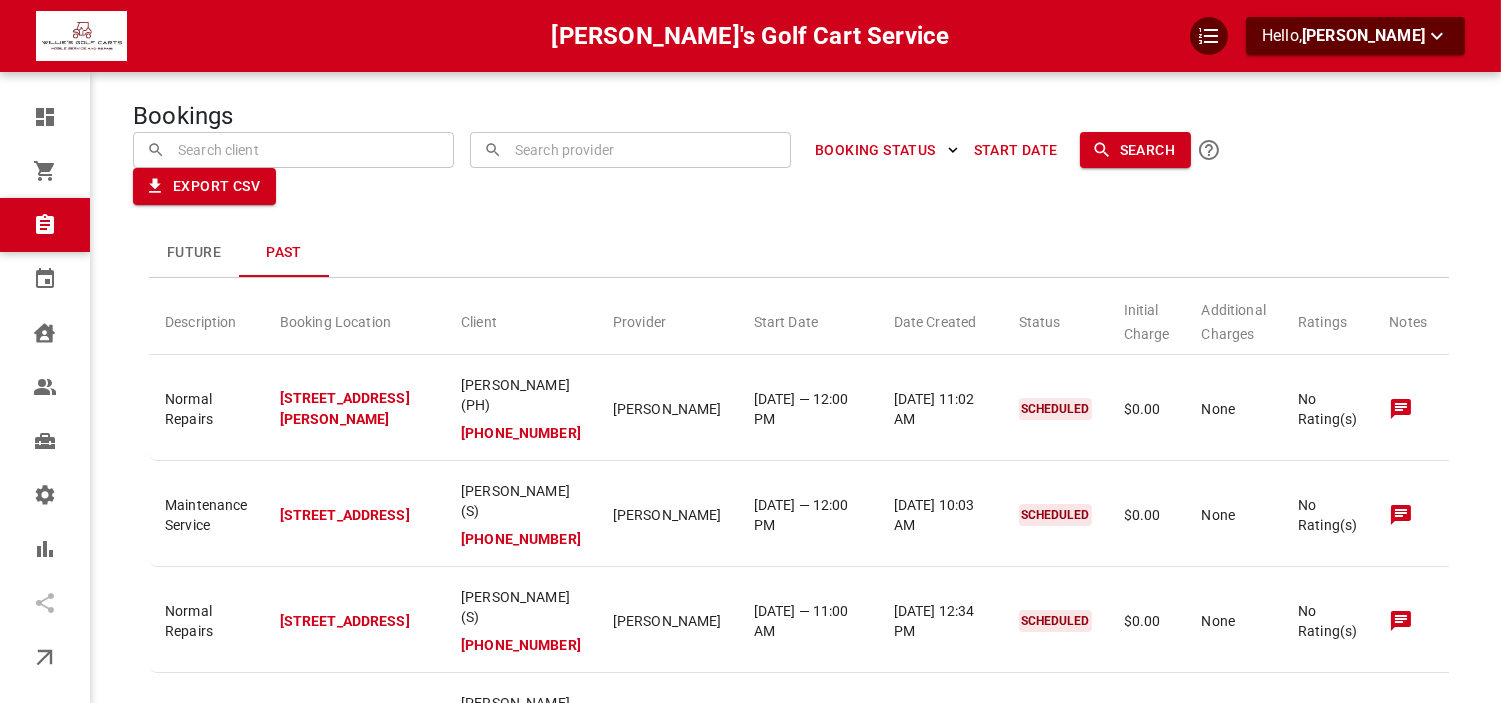 click at bounding box center (294, 149) 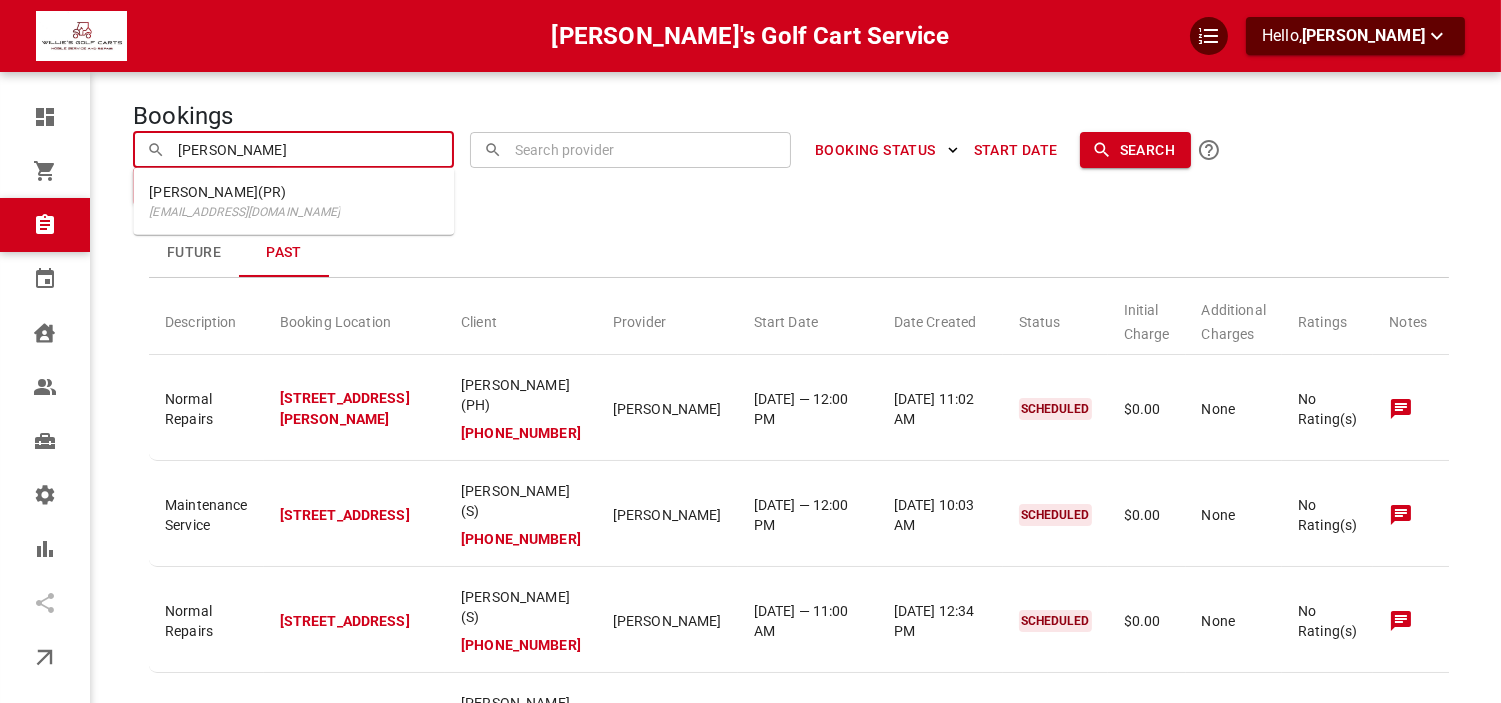 click on "williesgolfcartsvc+davidbauman@gmail.com" at bounding box center [244, 212] 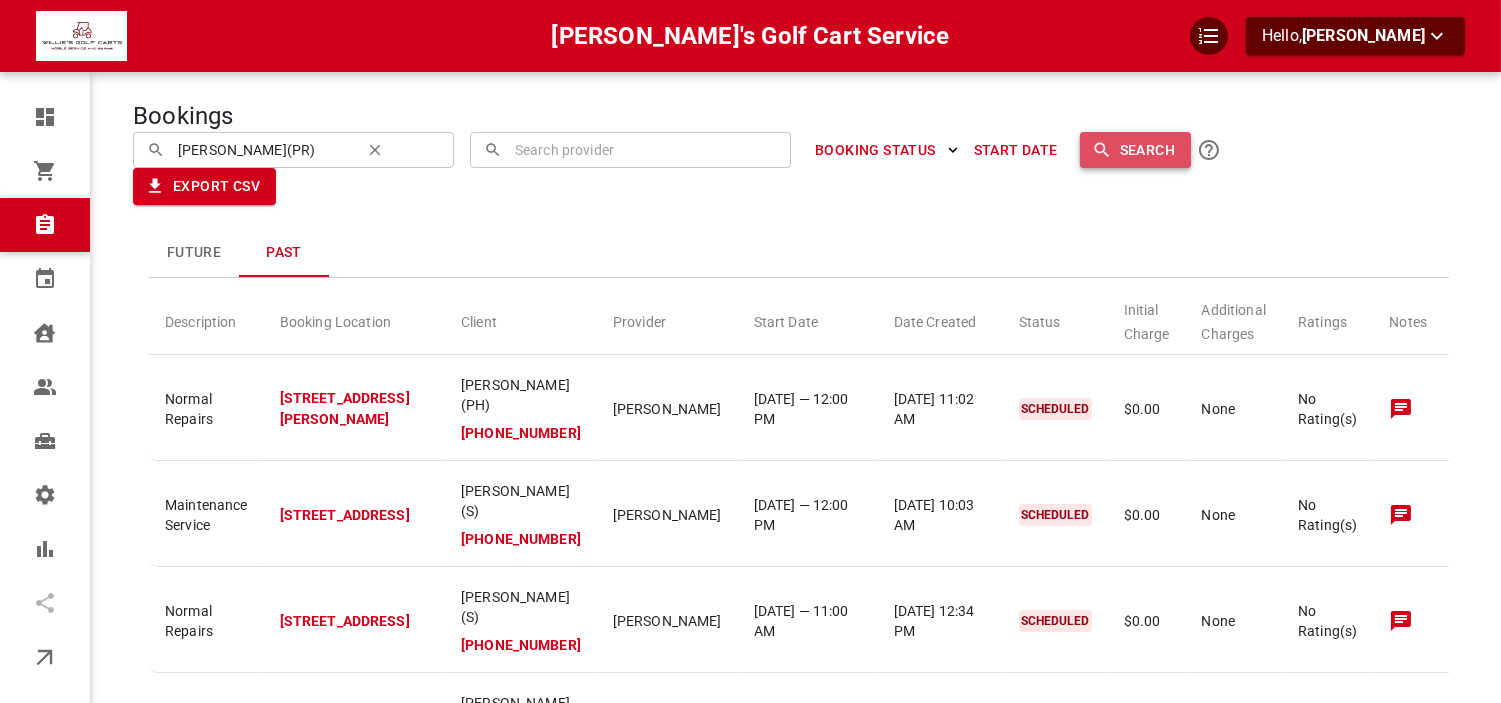 click on "Search" at bounding box center (1135, 150) 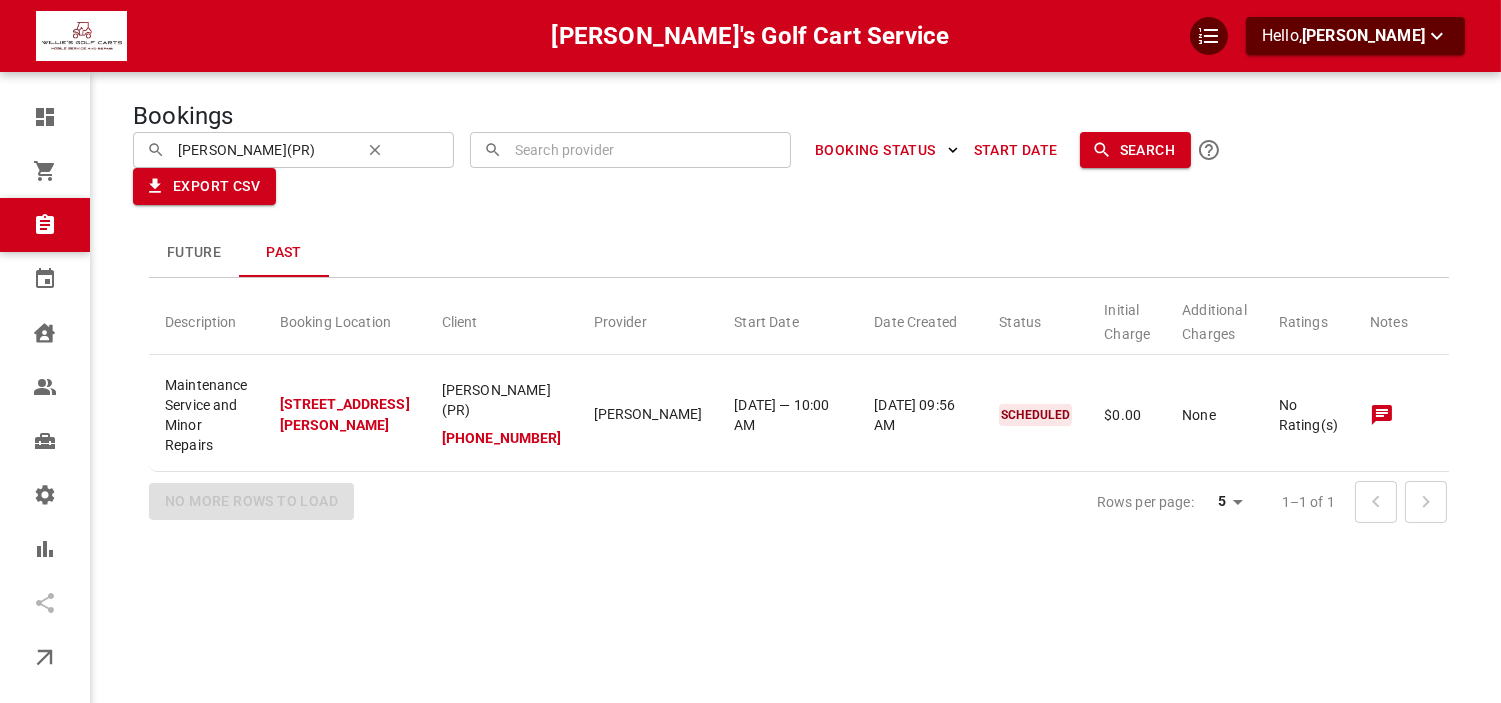 click 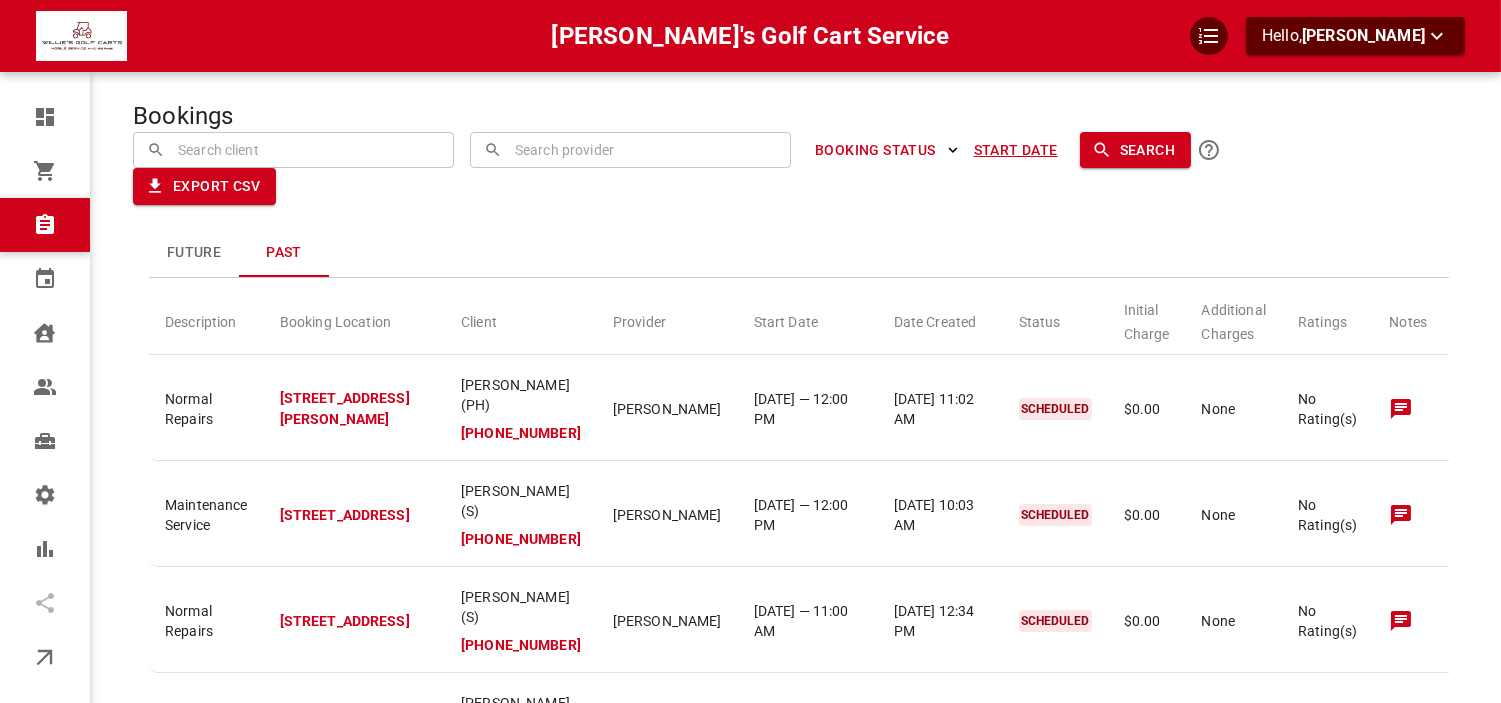 click on "Start Date" at bounding box center [1016, 150] 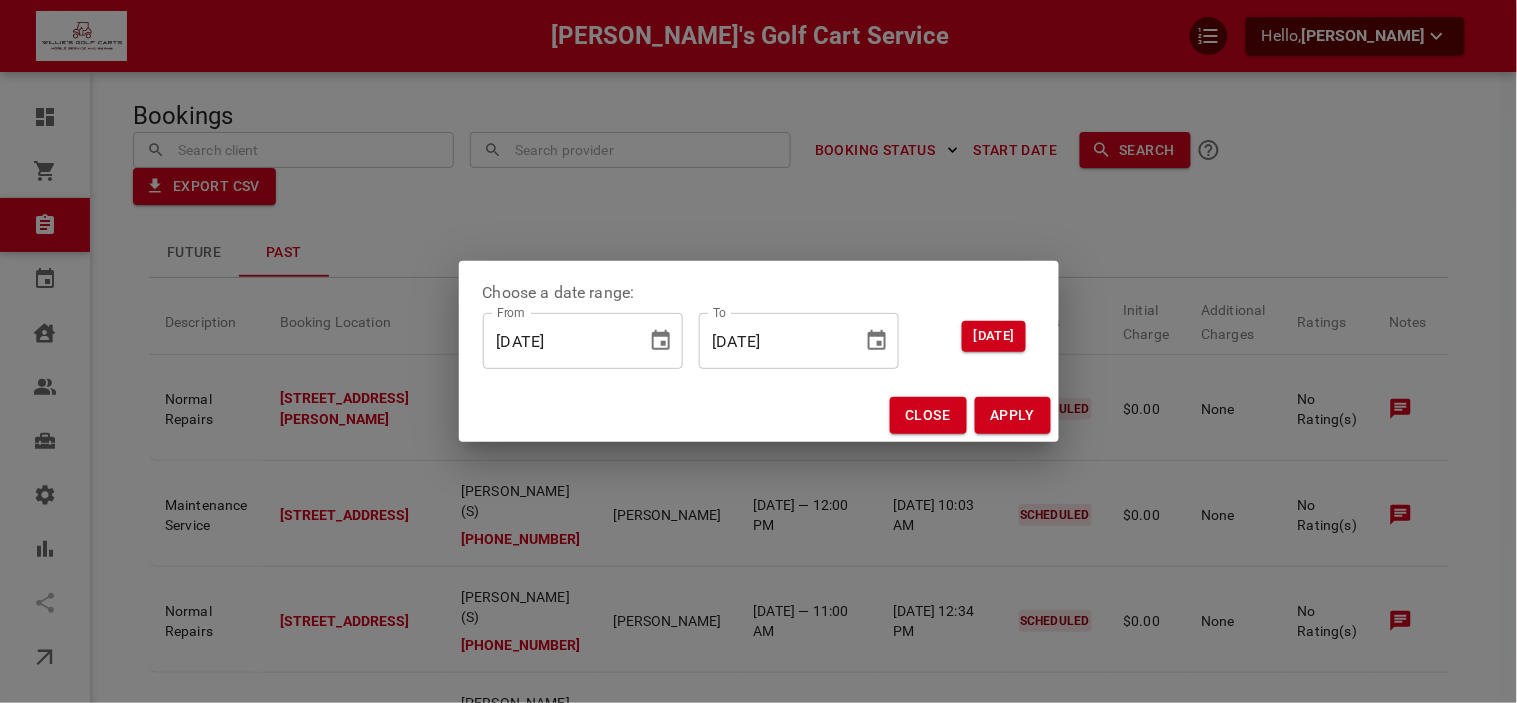 click 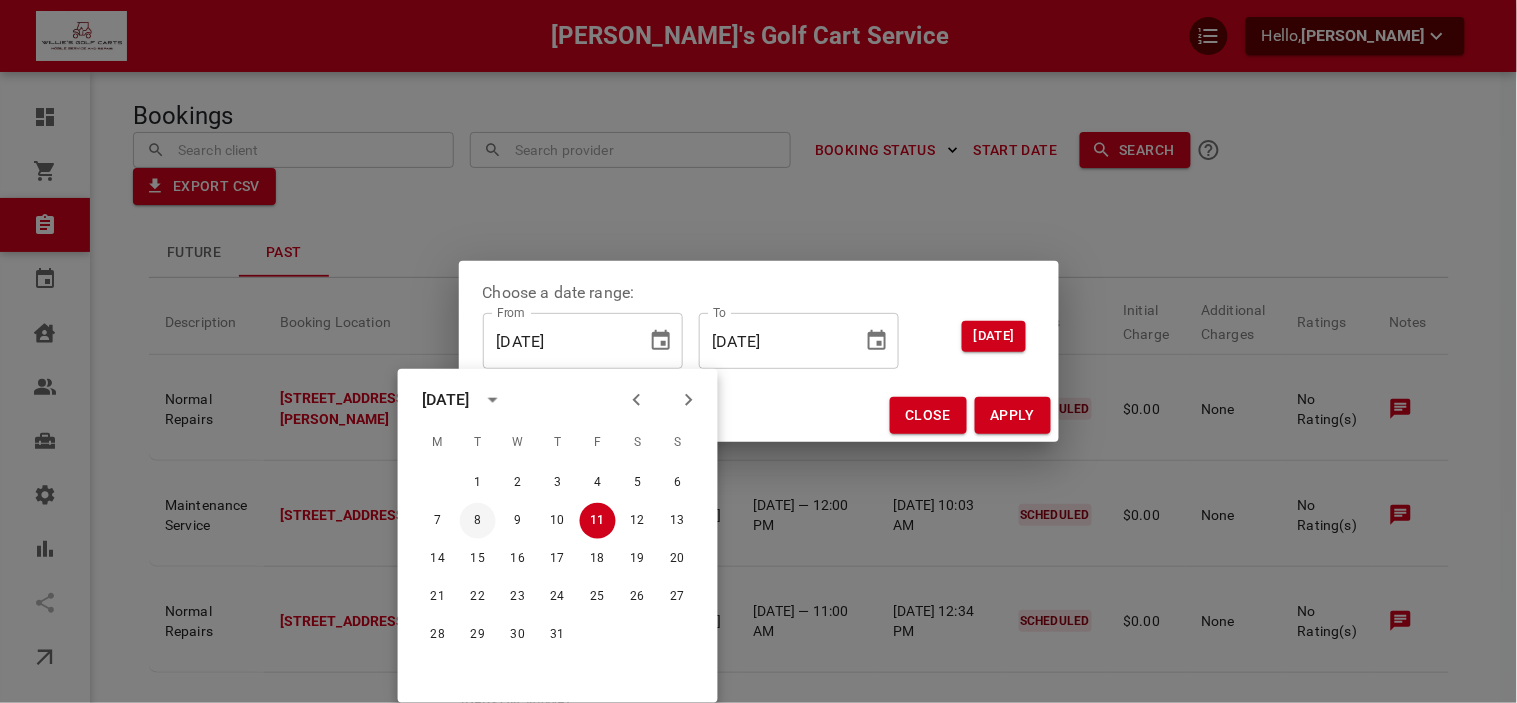 click on "8" at bounding box center [478, 521] 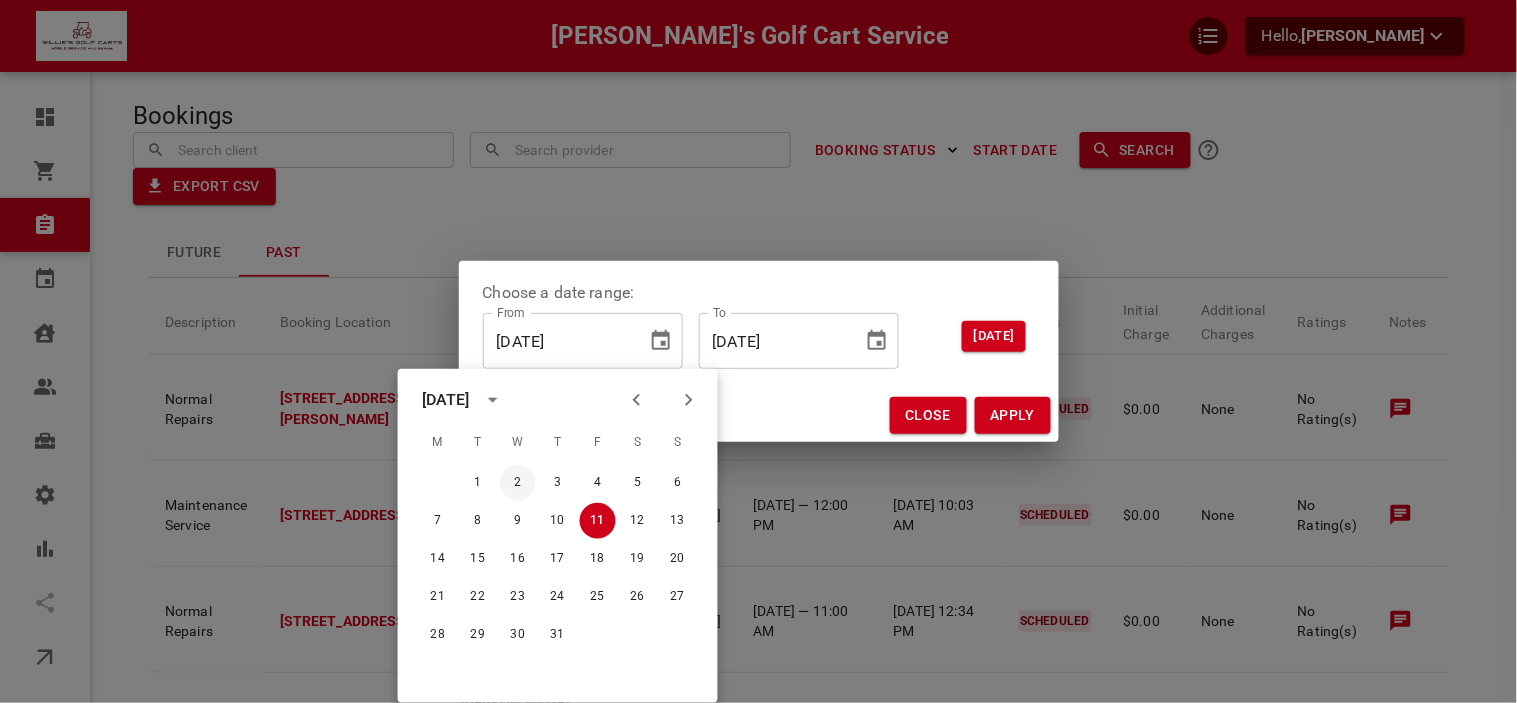 type on "07/08/2025" 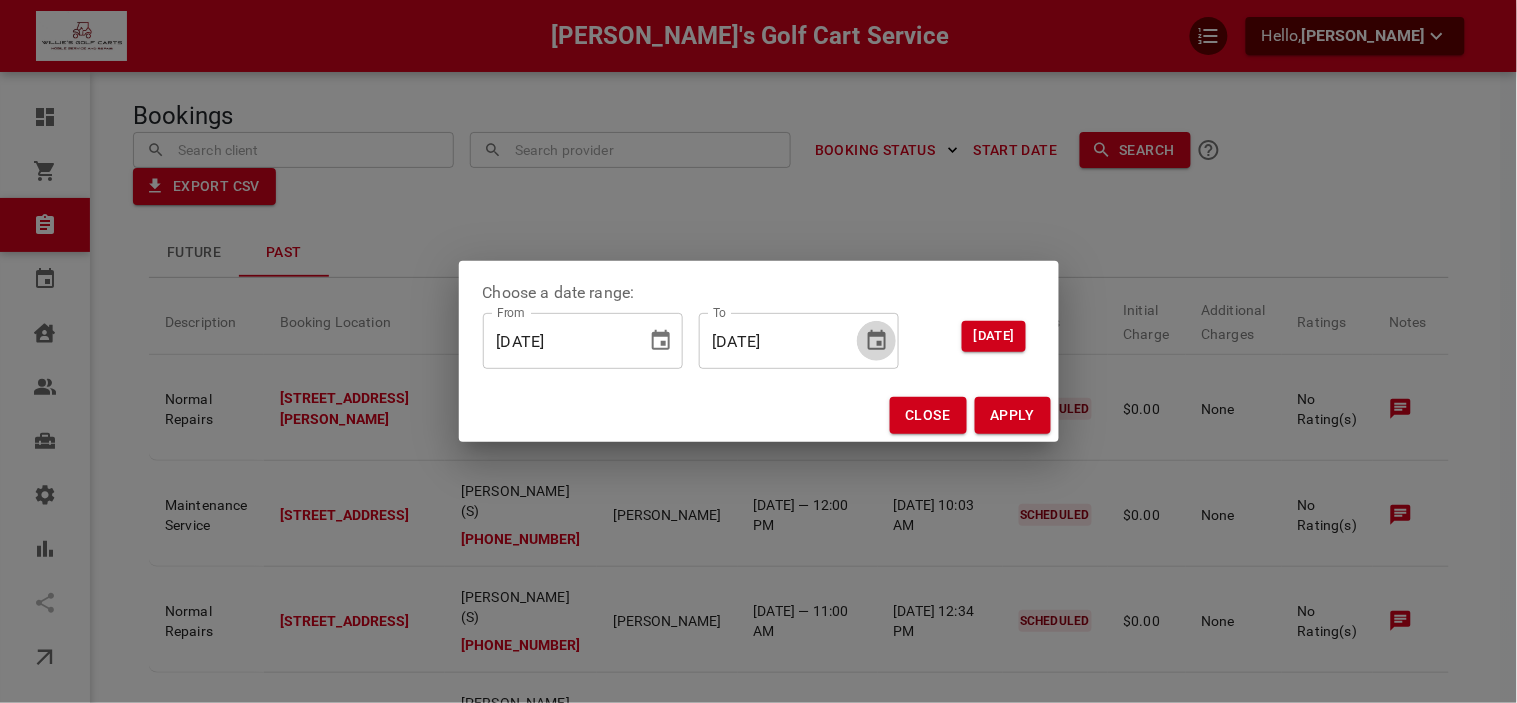 click 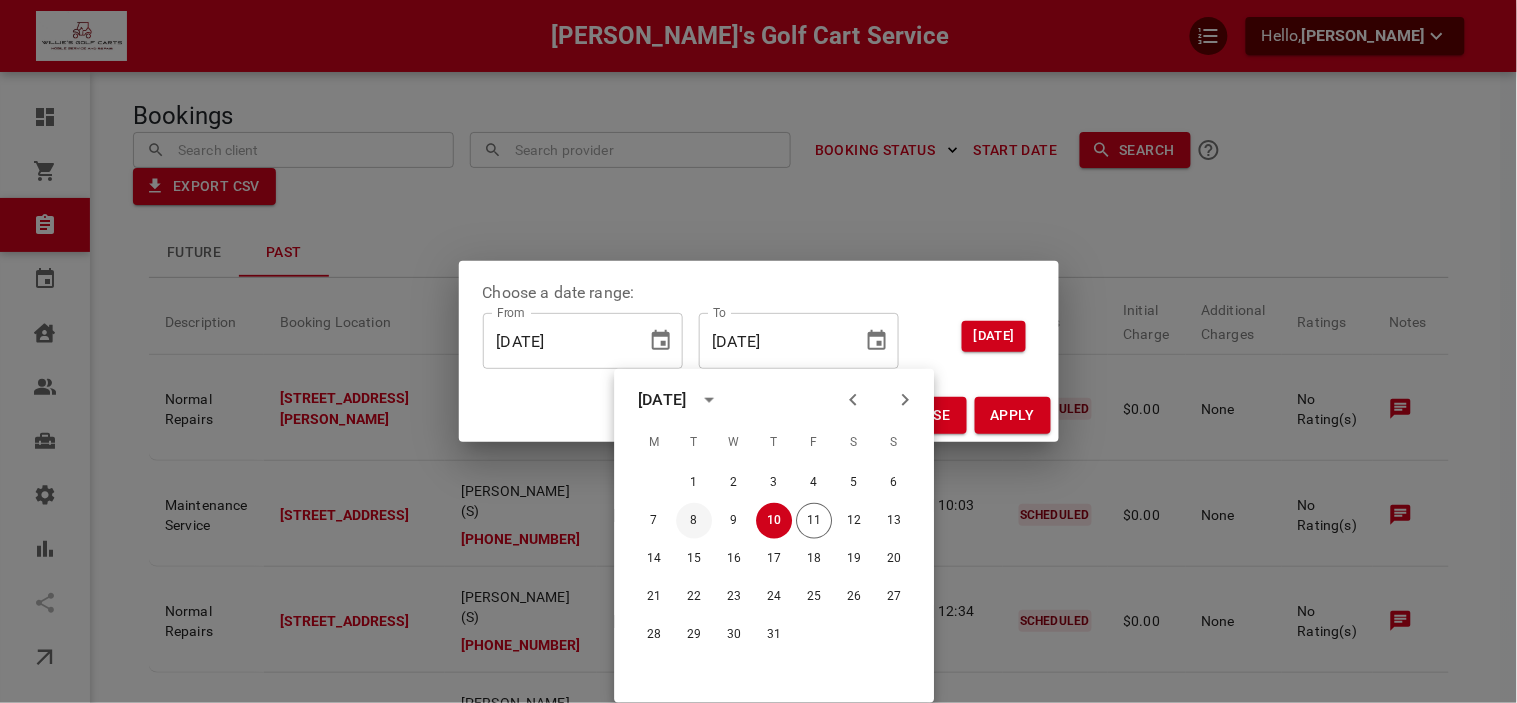 click on "8" at bounding box center (694, 521) 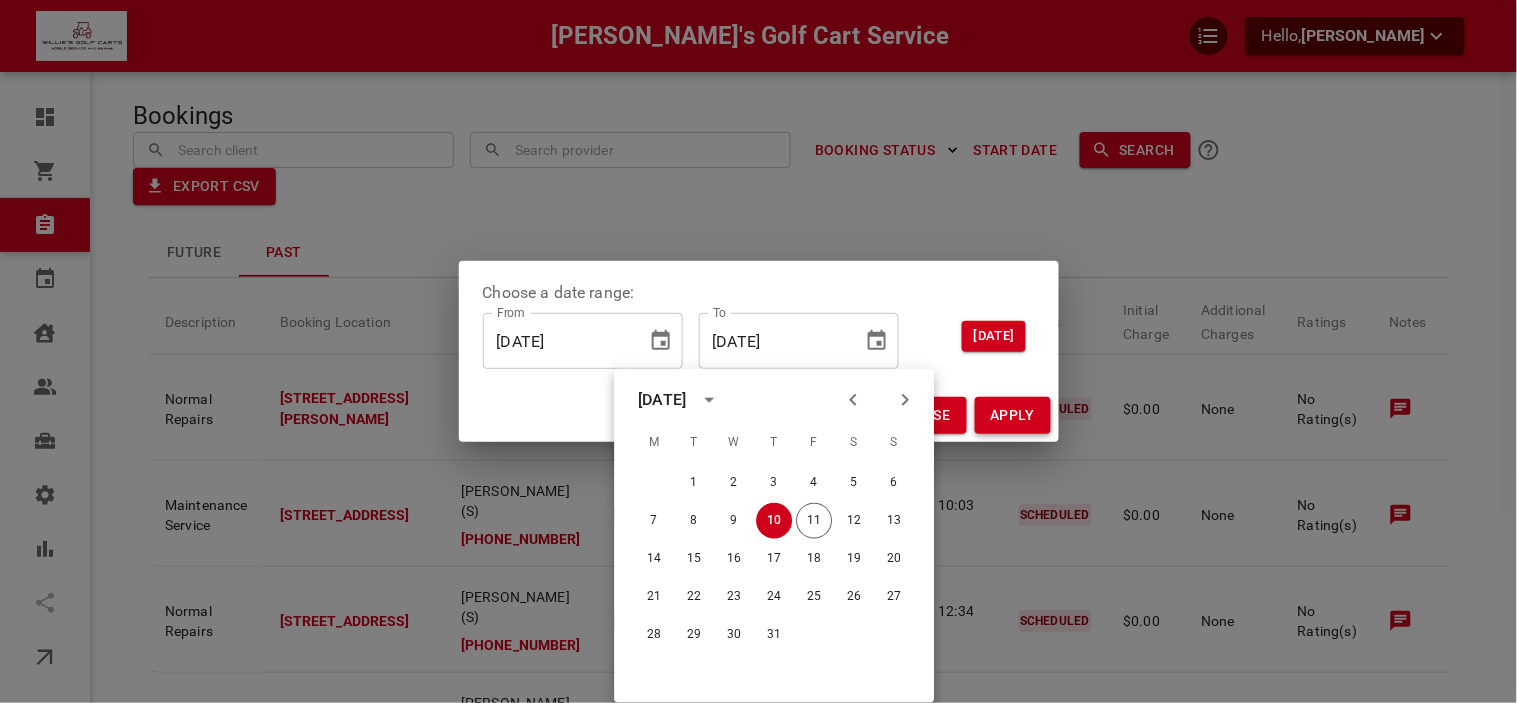 type on "07/08/2025" 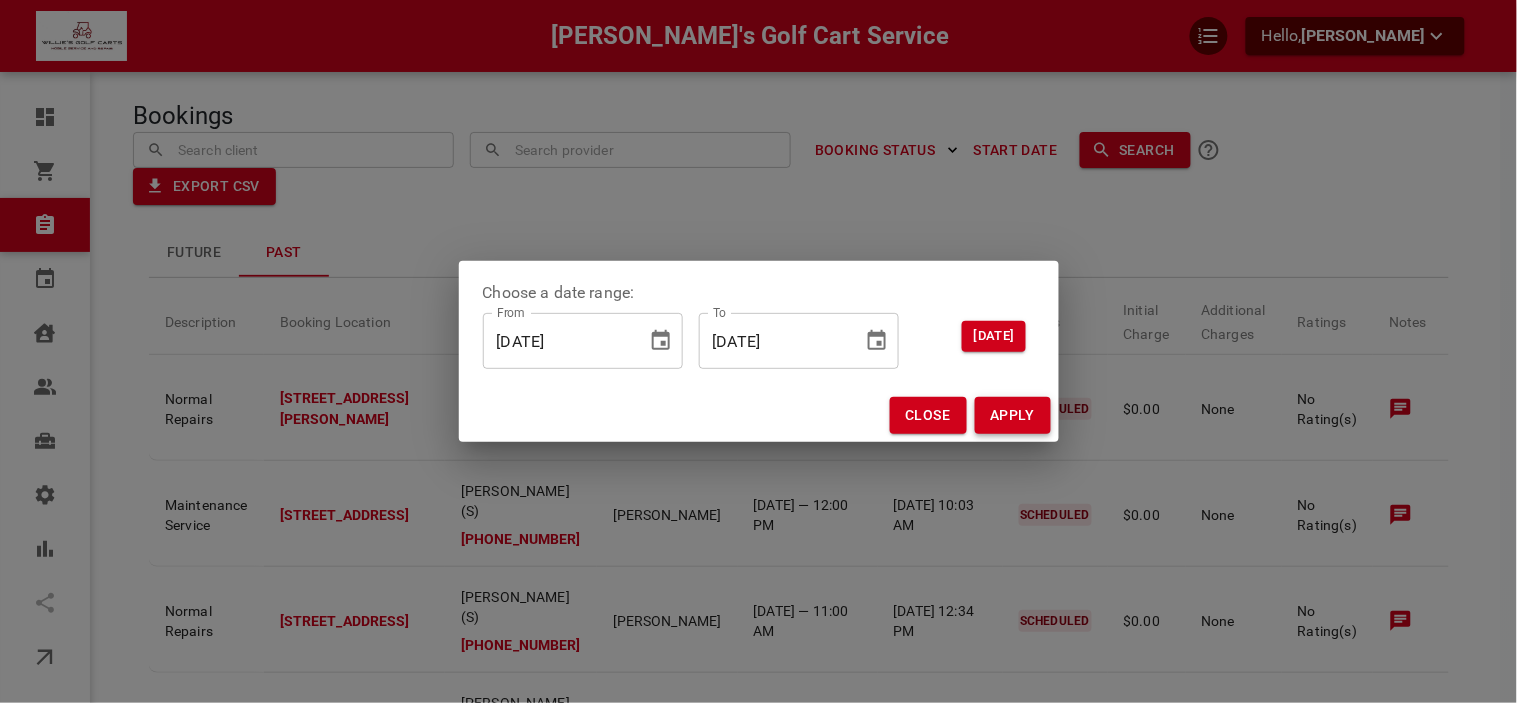 click on "Apply" at bounding box center (1013, 415) 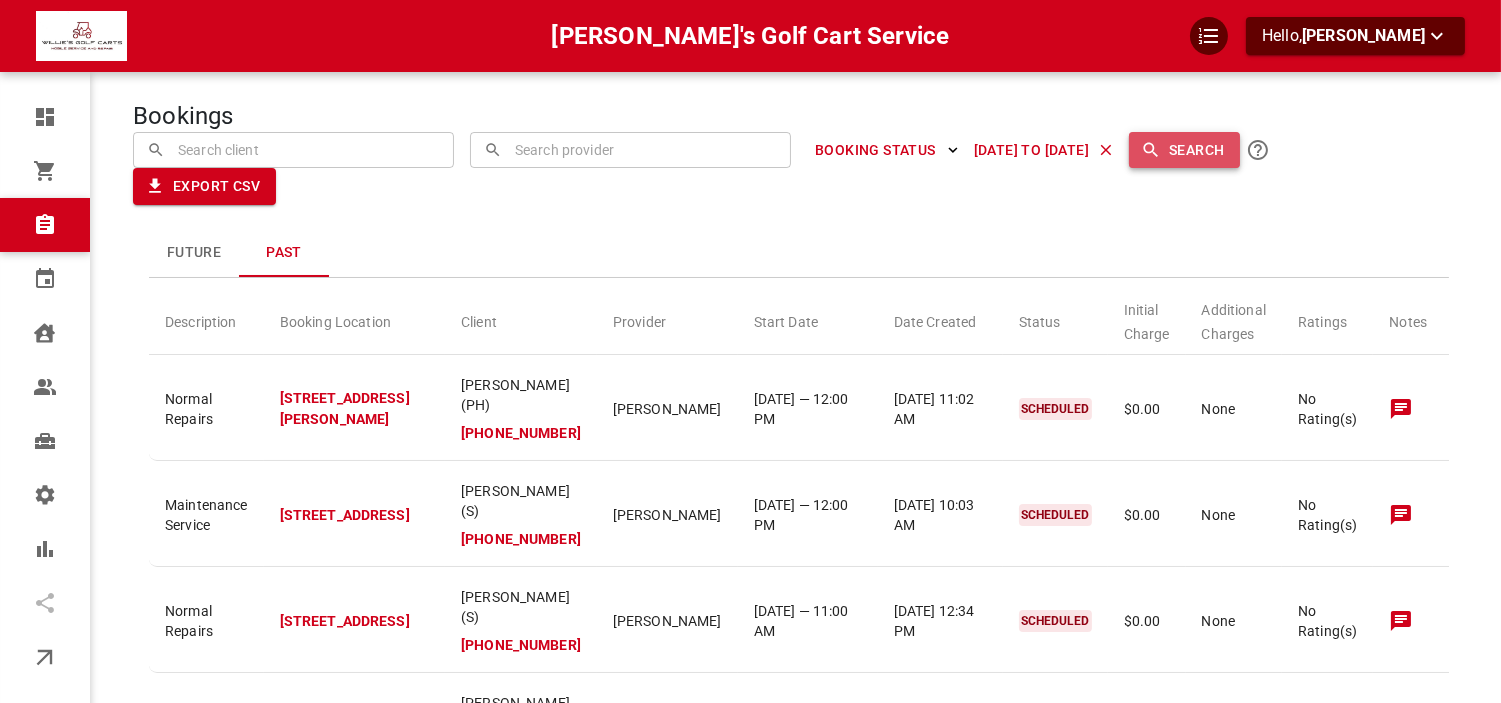 click on "Search" at bounding box center (1184, 150) 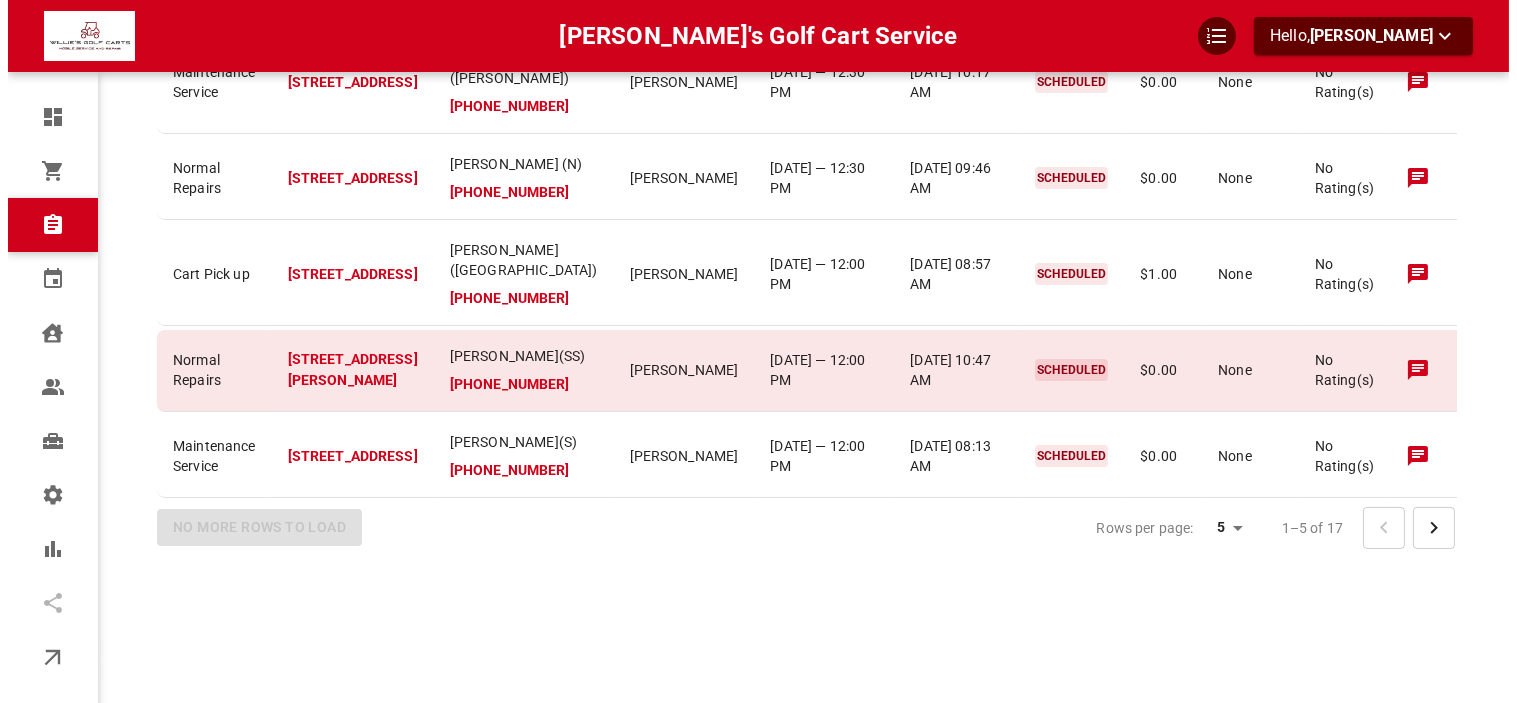 scroll, scrollTop: 498, scrollLeft: 0, axis: vertical 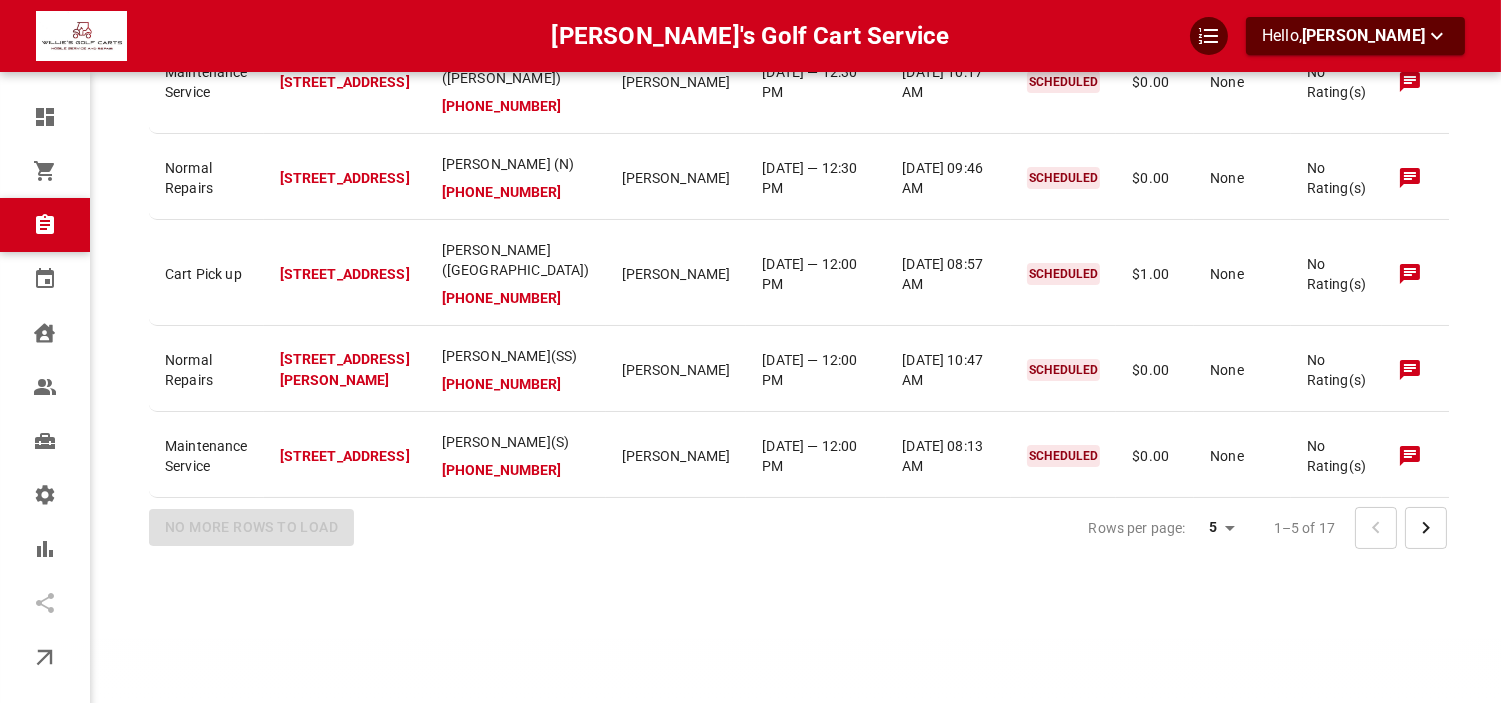 click on "Willie's Golf Cart Service Hello,  Kaily Adams Dashboard Orders Bookings Calendar Clients Users Services Settings Reports Integrations Online booking Bookings ​ ​ ​ ​ BOOKING STATUS Jul 08 to Jul 08 Search Export CSV Future Past Description Booking Location Client Provider Start Date Date Created Status Initial Charge Additional Charges Ratings Notes Actions Maintenance Service 32920 Enchanted Oaks Ln, Leesburg, FL 34748, USA Genevieve Rice(pembrook) +13527873755 Chris Linardos Tue, Jul 8 — 12:30 PM  2025-07-01 10:17 AM SCHEDULED $0.00 None No Rating(s) Normal Repairs 3306 Reston Dr, The Villages, FL 32162, USA Rachel Dite (N) +13526036759 Matt Koen Tue, Jul 8 — 12:30 PM  2025-07-07 09:46 AM SCHEDULED $0.00 None No Rating(s) Cart Pick up 2476 Kingstree PIace, The Villages, FL 32162, USA Diane Bull(MN) +14436901490 Neil McDonald Tue, Jul 8 — 12:00 PM  2025-07-08 08:57 AM SCHEDULED $1.00 None No Rating(s) Normal Repairs 2834 Barboza Dr, The Villages, FL 32162, USA Sharon Spagnola(SS) +12483308446" at bounding box center [750, 188] 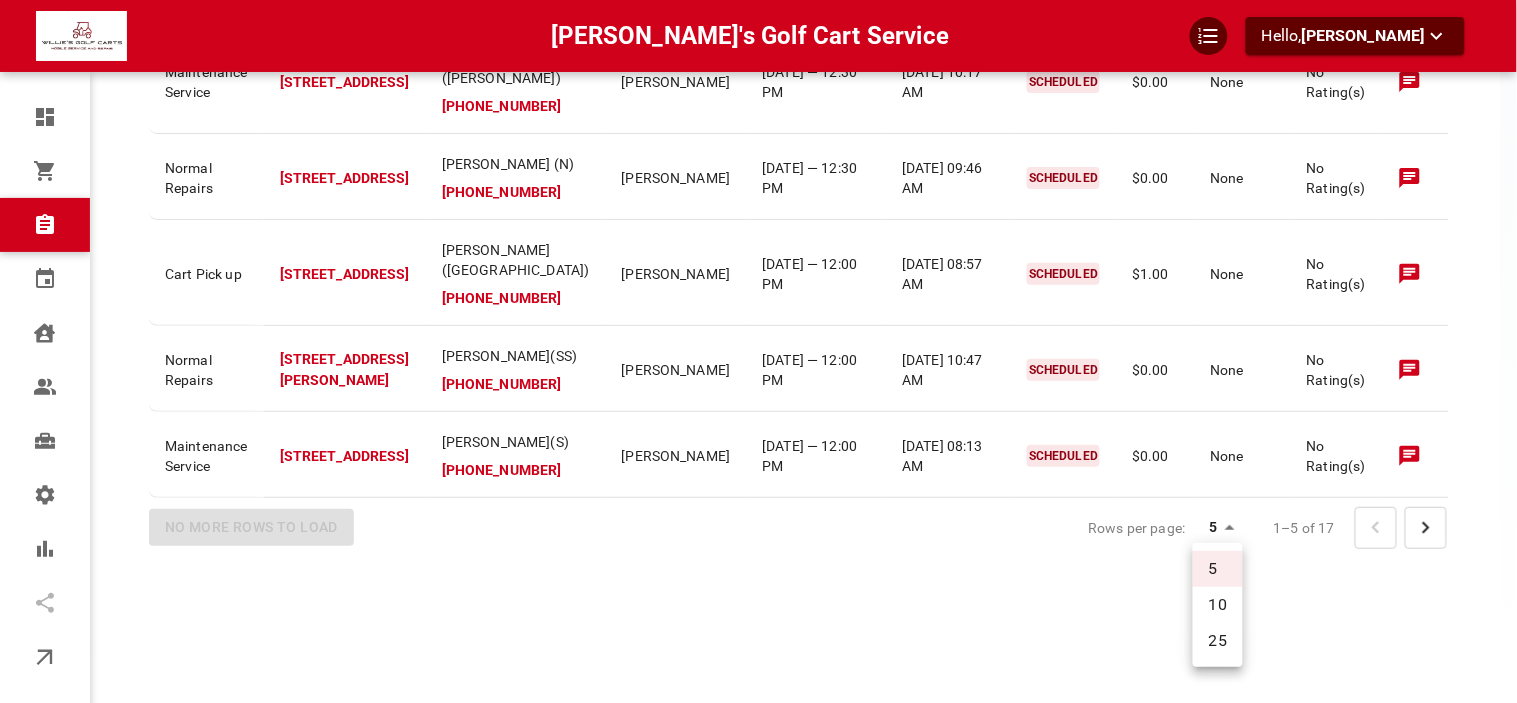 click on "25" at bounding box center (1218, 641) 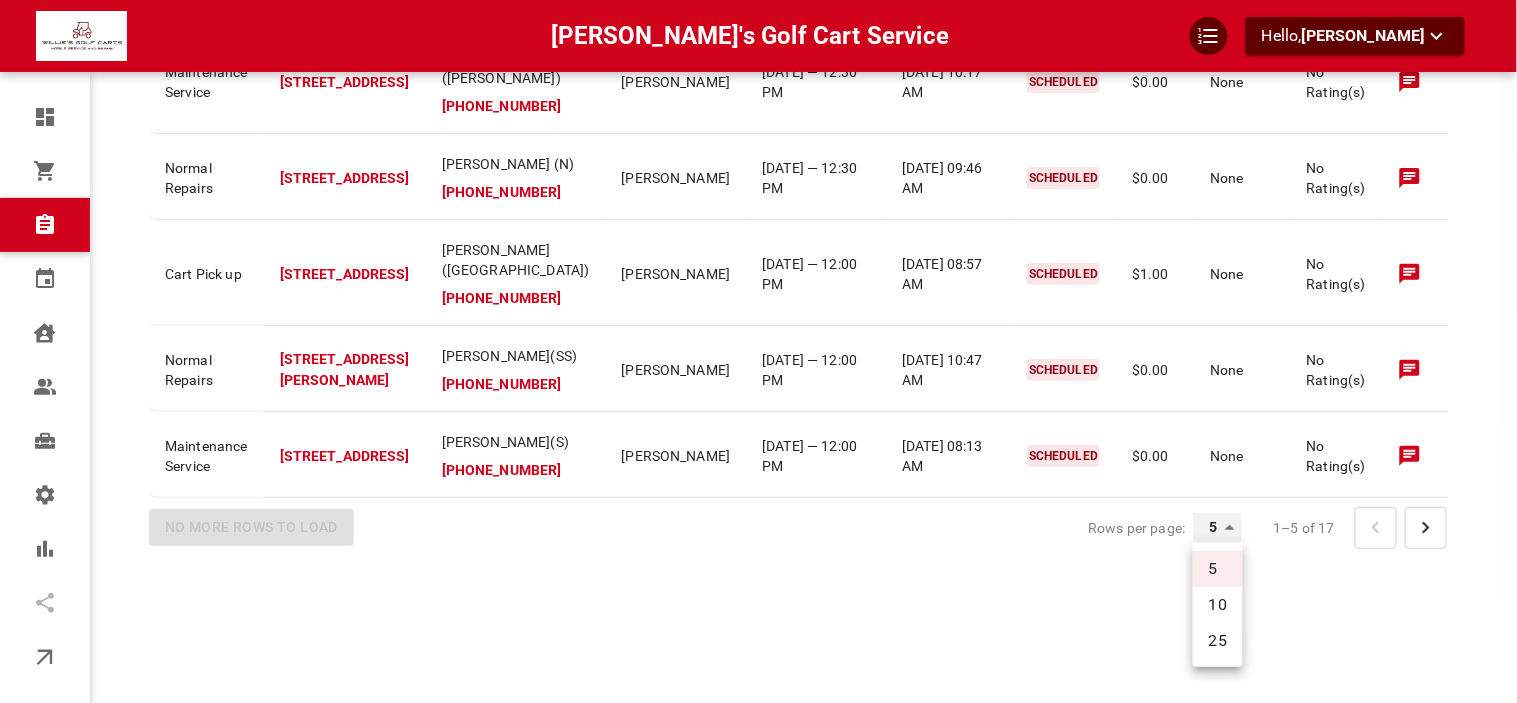 type on "25" 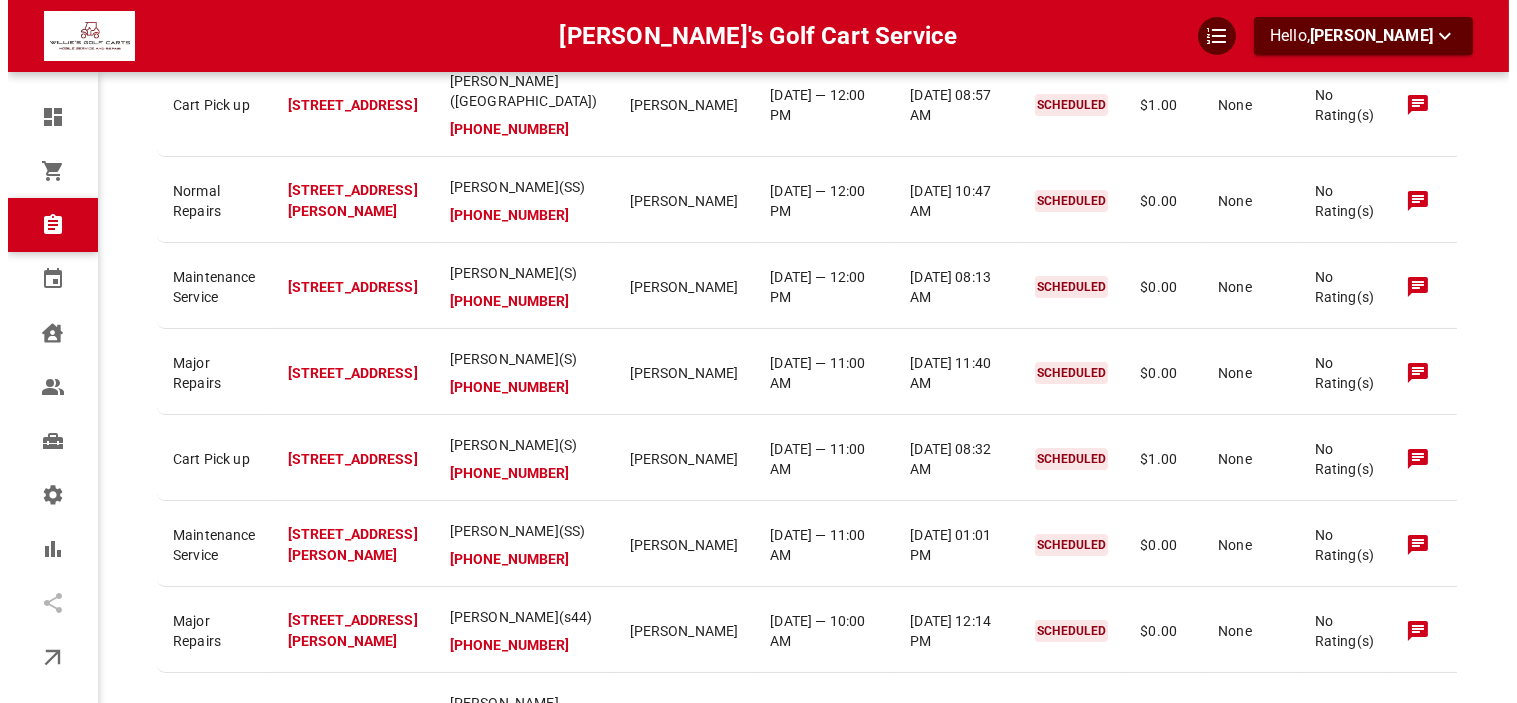 scroll, scrollTop: 463, scrollLeft: 0, axis: vertical 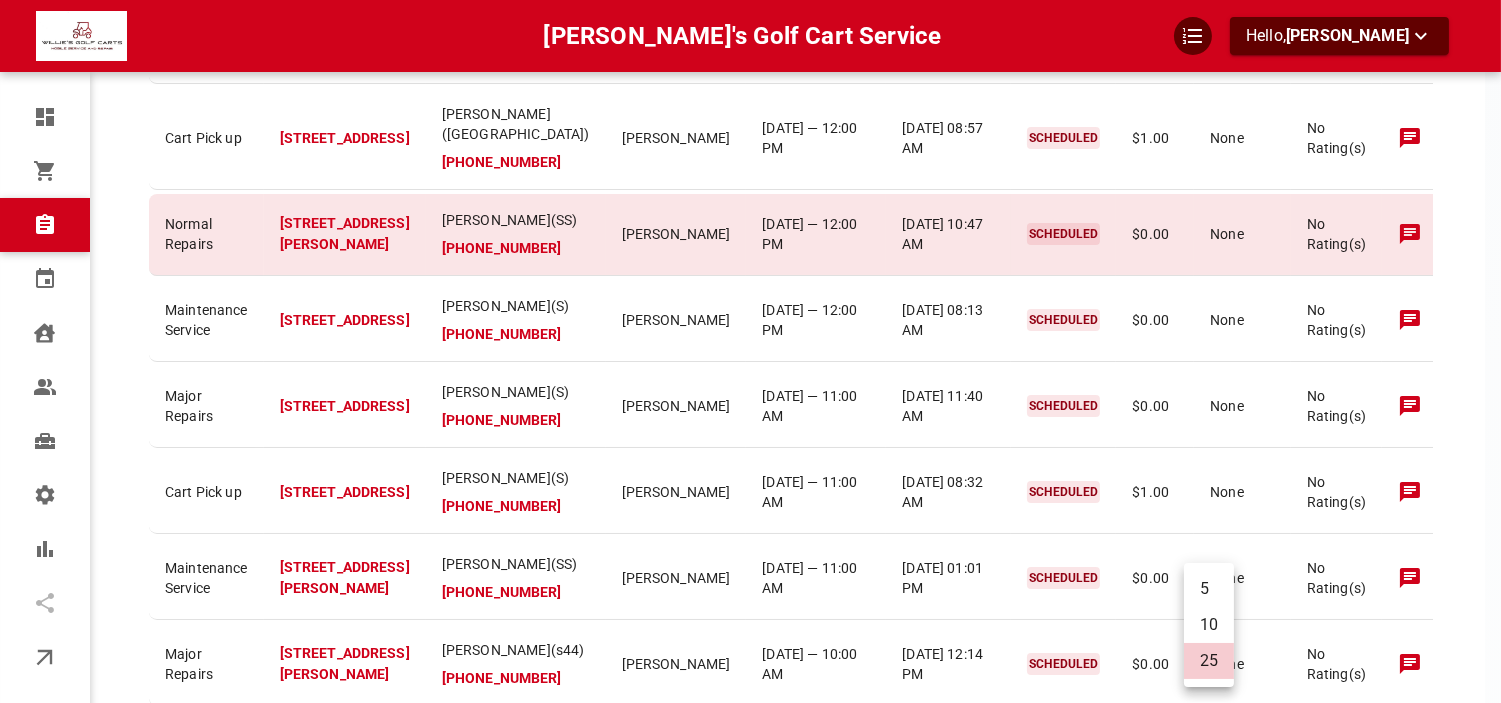 type 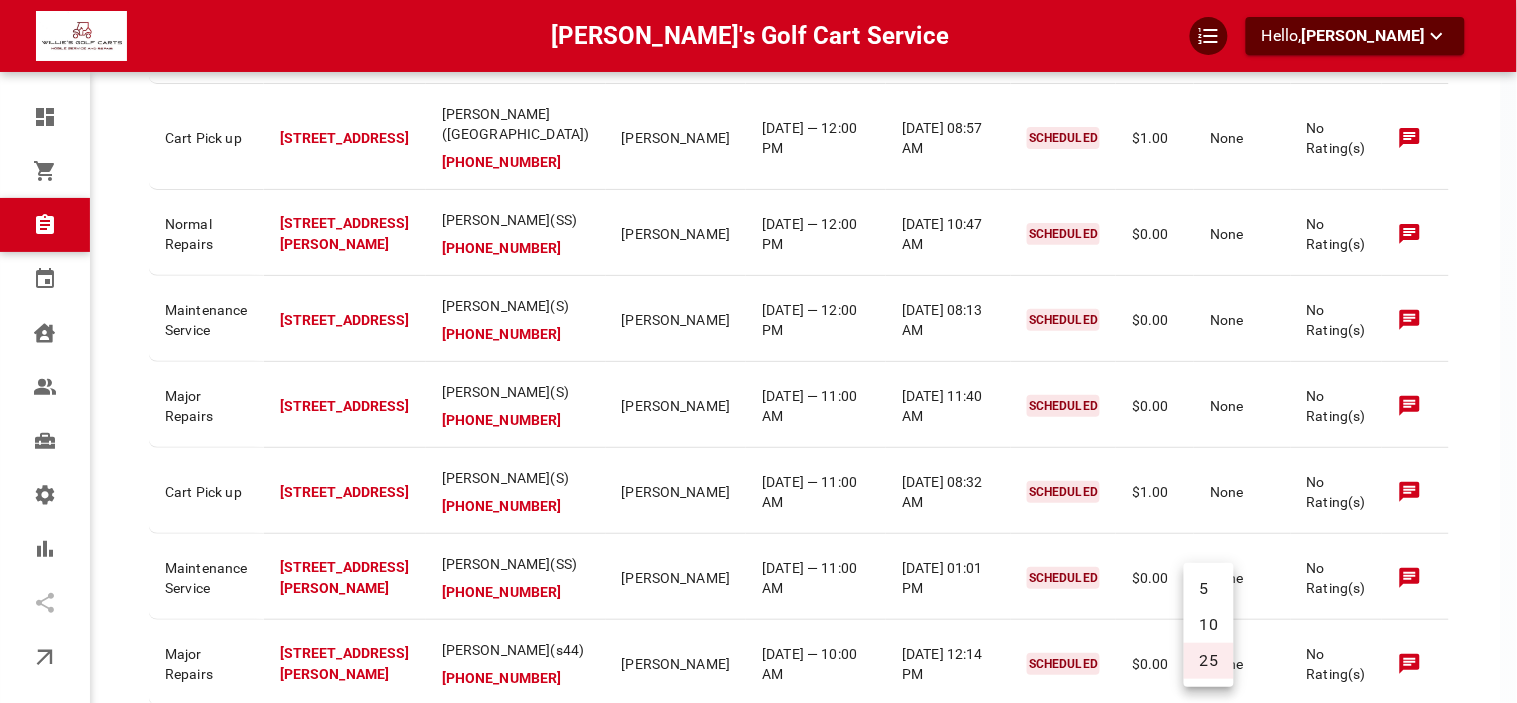 click at bounding box center [758, 351] 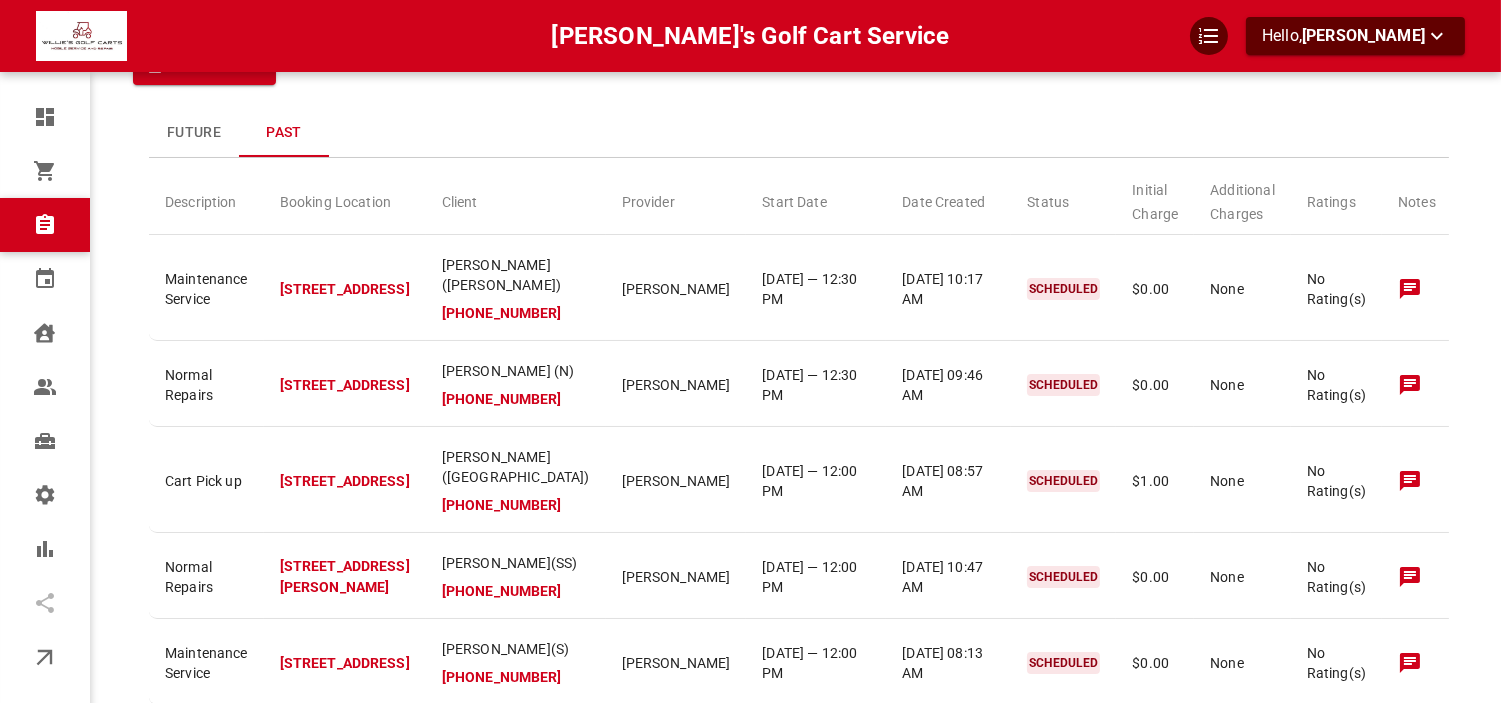 scroll, scrollTop: 0, scrollLeft: 0, axis: both 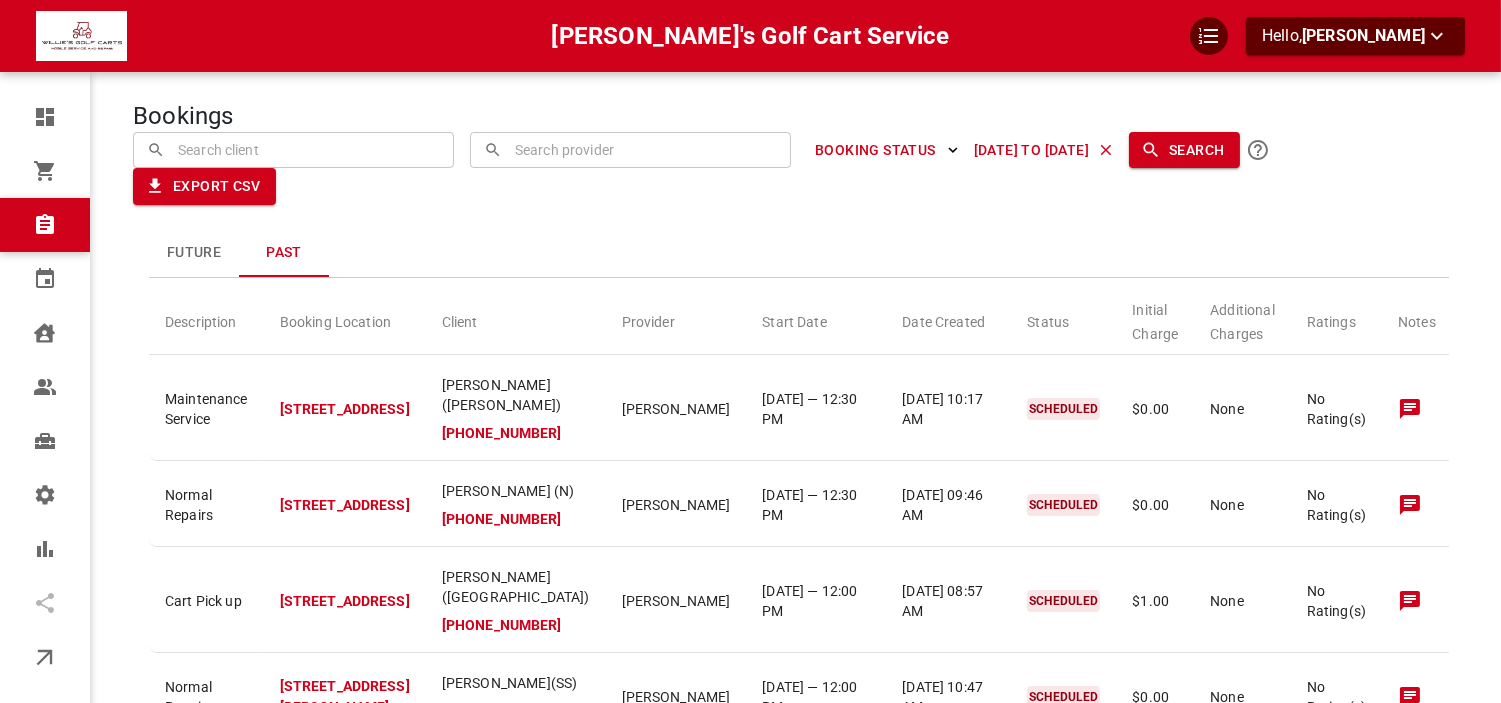 click 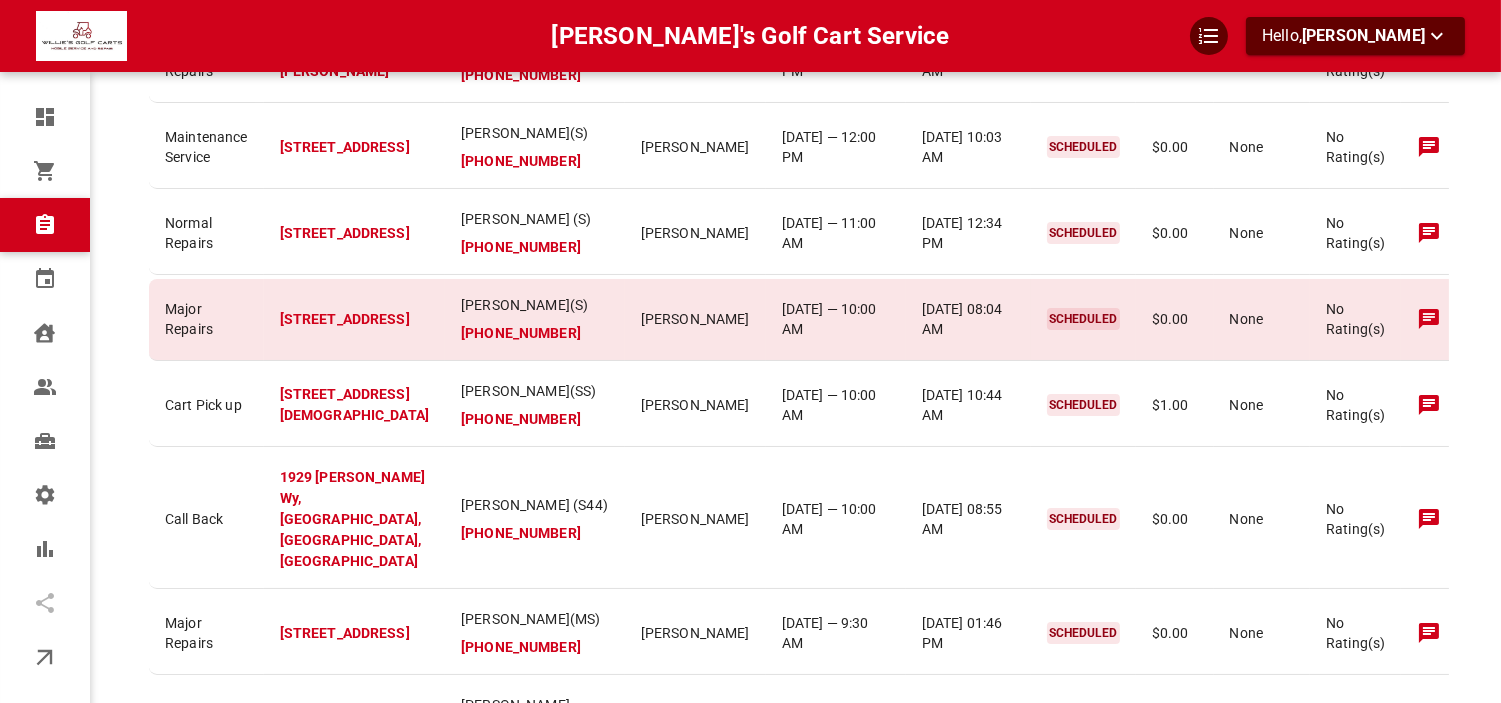 scroll, scrollTop: 195, scrollLeft: 0, axis: vertical 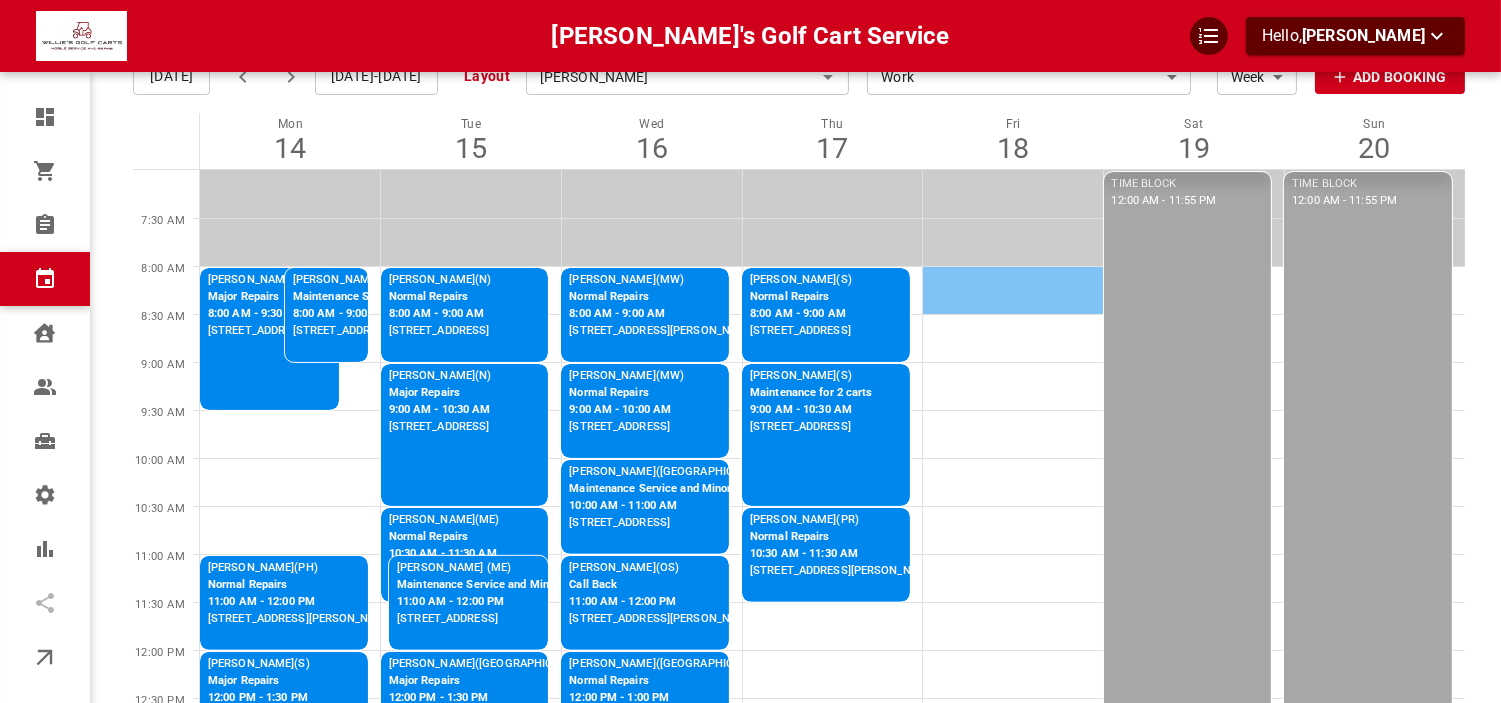 click at bounding box center (1013, 290) 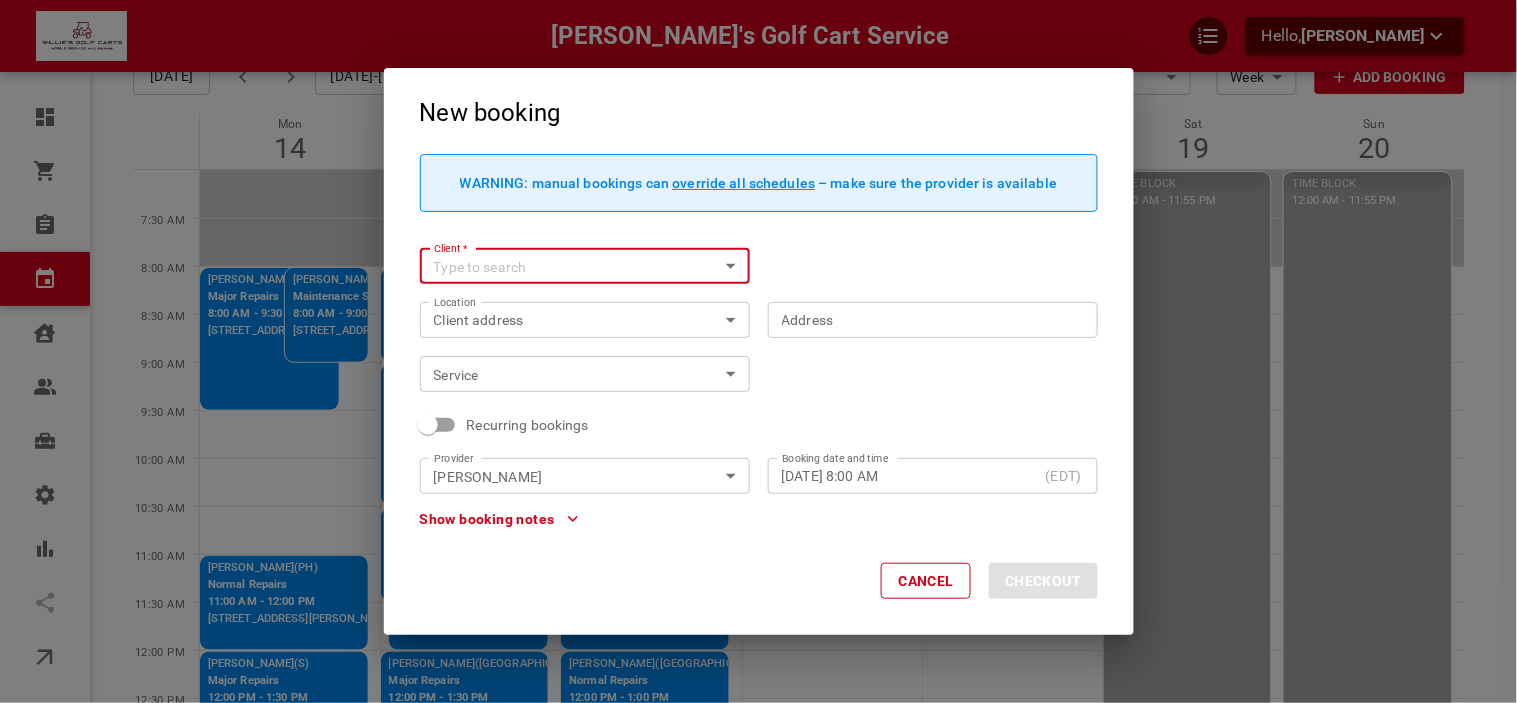 click on "Client   *" at bounding box center (568, 266) 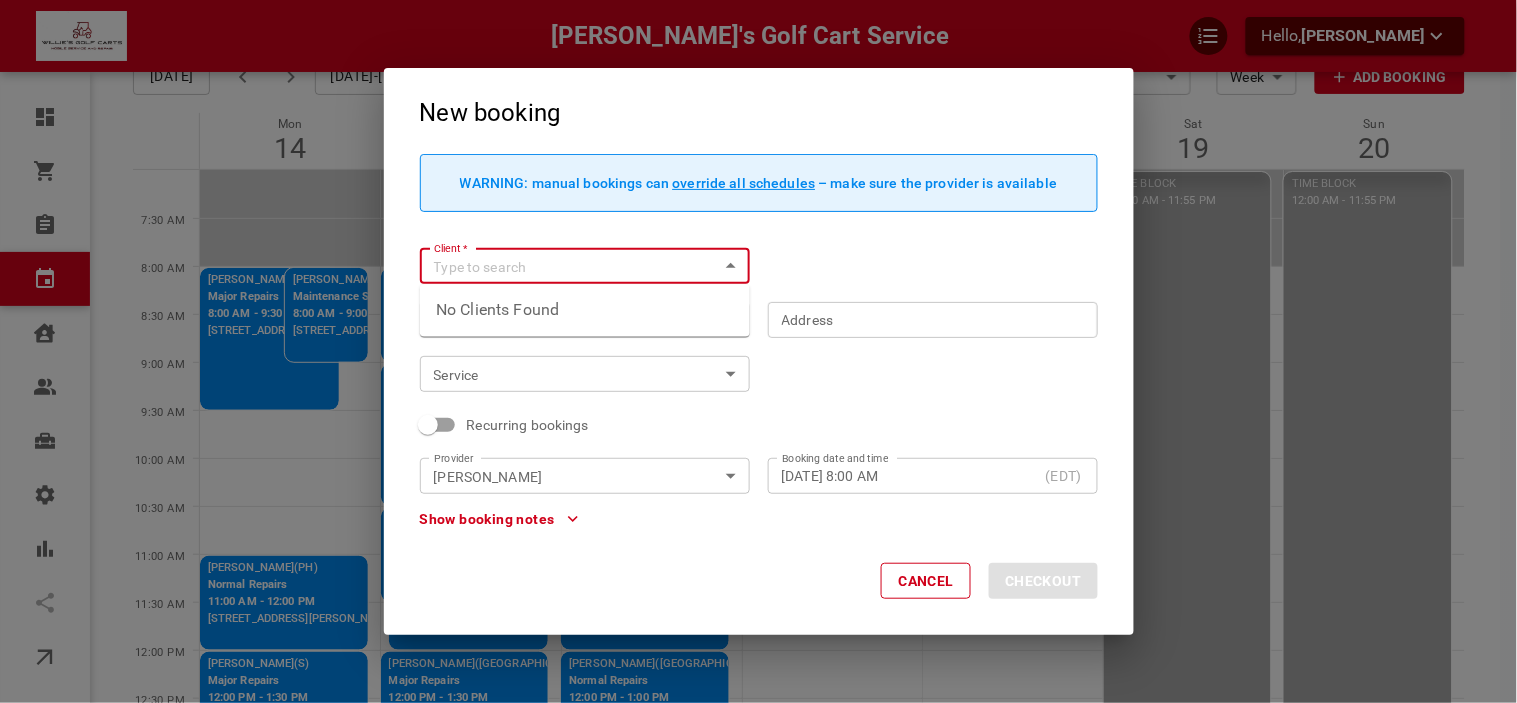 click on "Client   *" at bounding box center [568, 266] 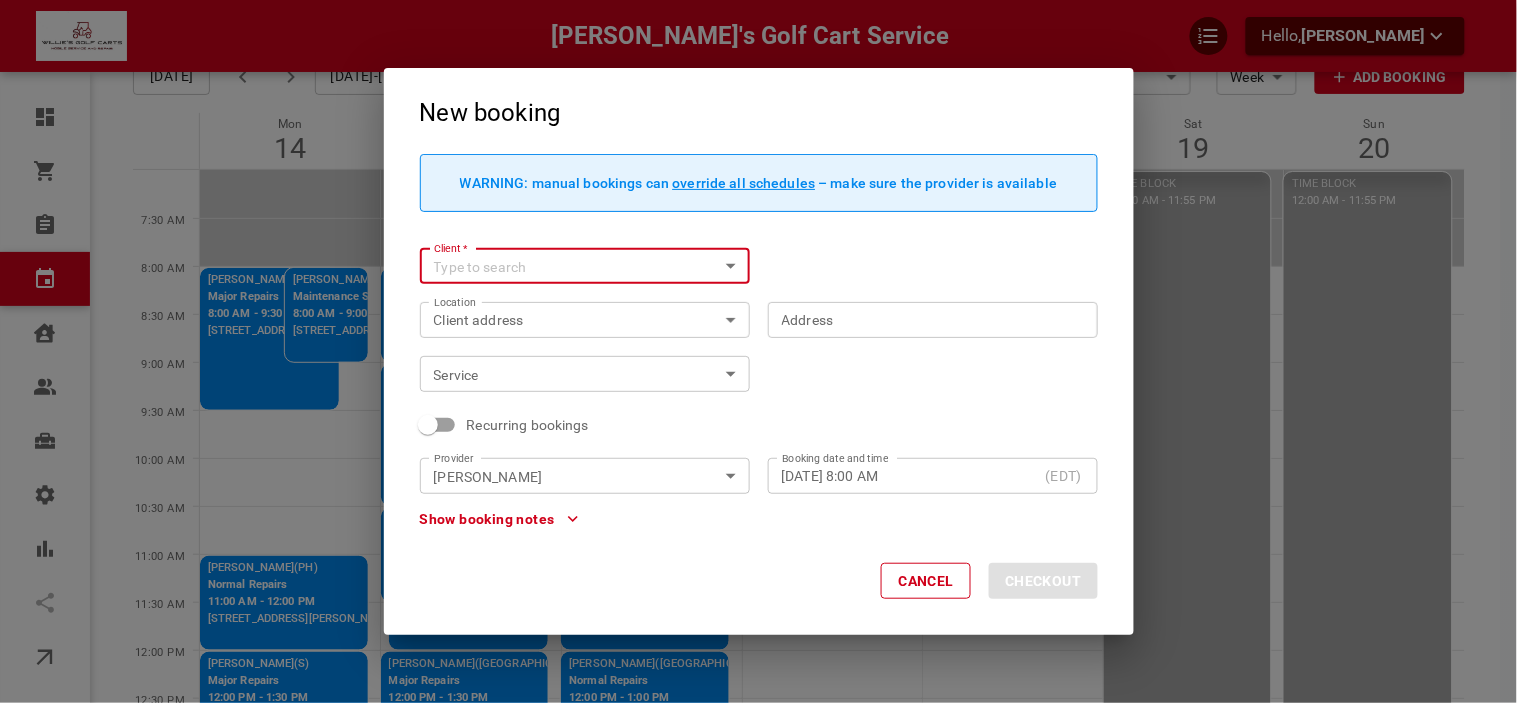 click on "Client   *" at bounding box center (568, 266) 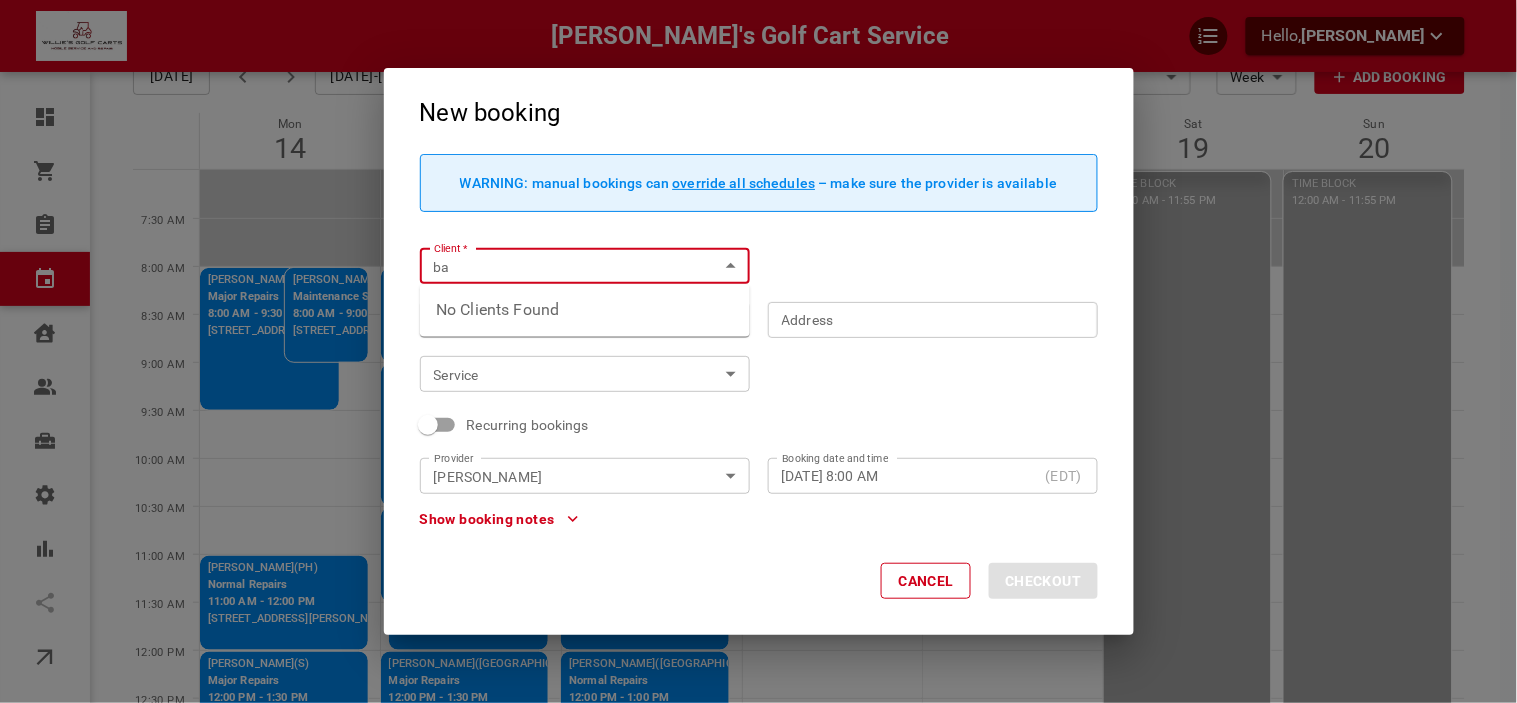 type on "b" 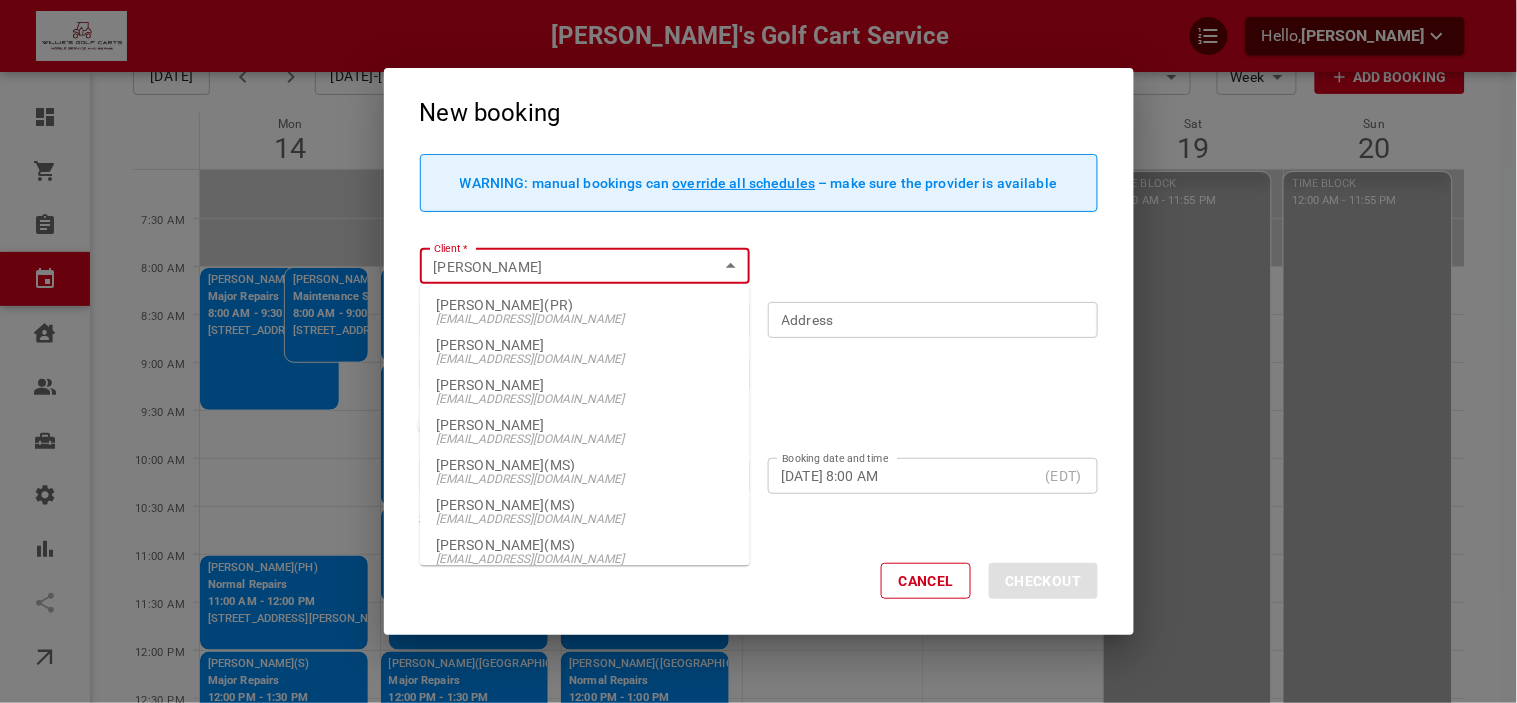 click on "[PERSON_NAME](PR)" at bounding box center [585, 306] 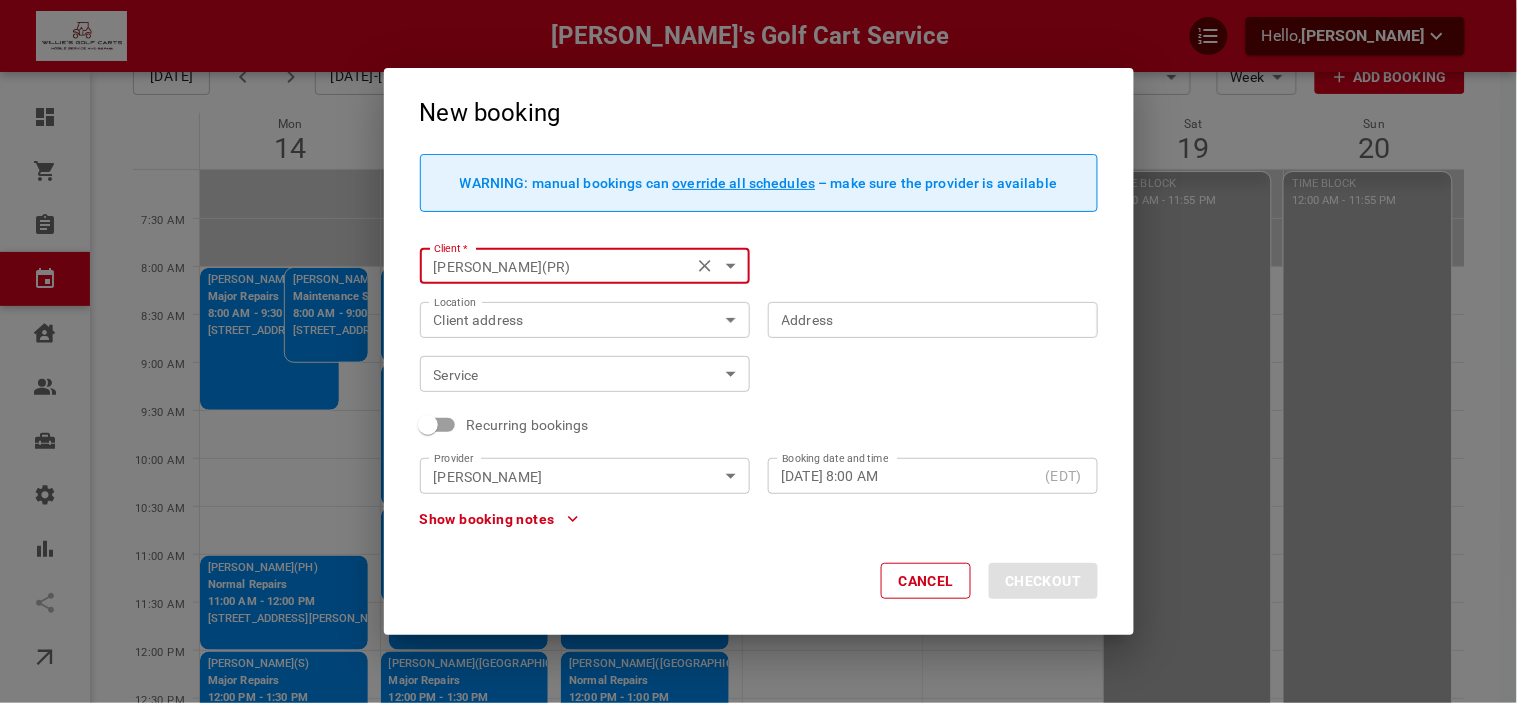 type on "[PERSON_NAME](PR)" 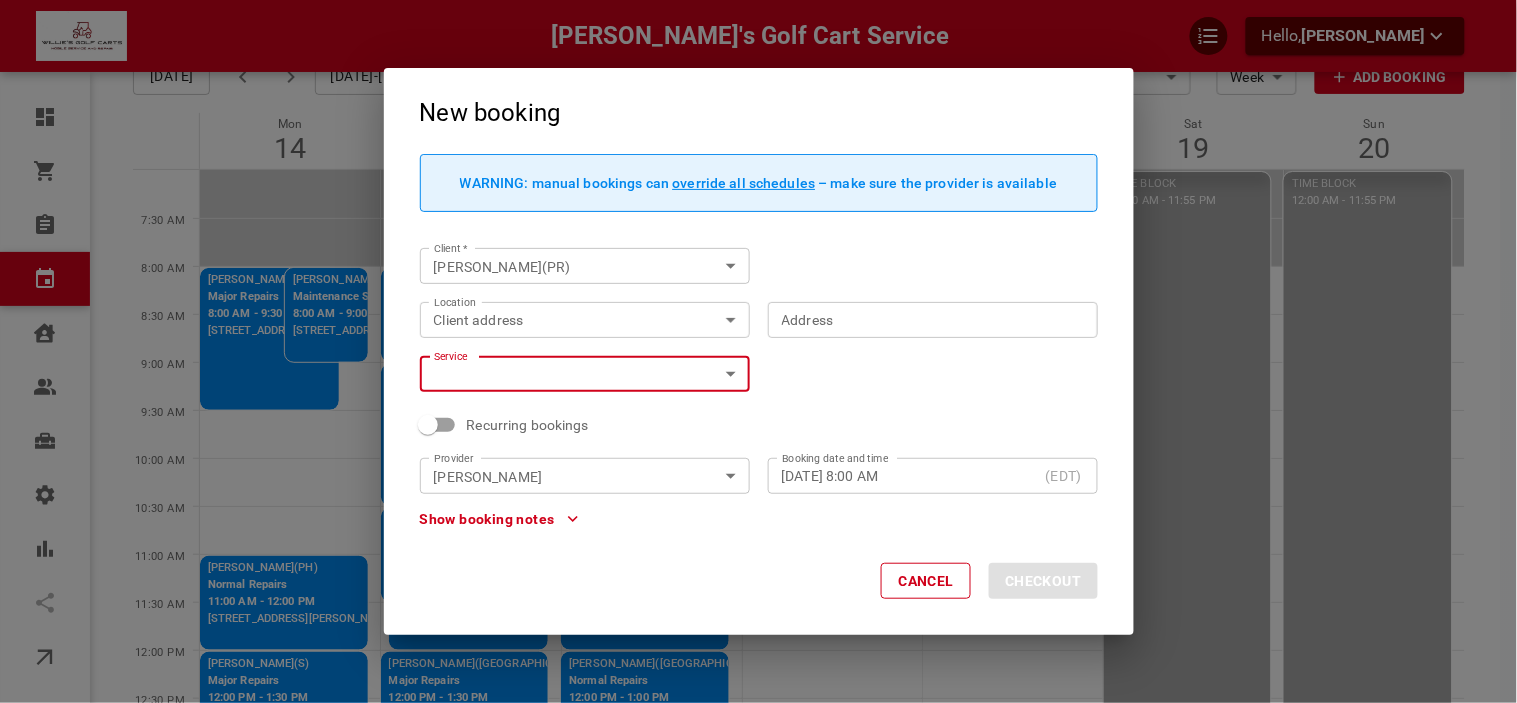 click on "[PERSON_NAME]'s Golf Cart Service Hello,  [PERSON_NAME] Dashboard Orders Bookings Calendar Clients Users Services Settings Reports Integrations Online booking Calendar Add Booking [DATE] [DATE]-[DATE] Layout Provider [PERSON_NAME] Provider Coverage area Work f4581d9b-c488-4764-8d52-264f0a687802 Coverage area View Week Week View Add Booking Mon 14 Tue 15 Wed 16 Thu 17 Fri 18 Sat 19 Sun 20 7:30 AM 8:00 AM 8:30 AM 9:00 AM 9:30 AM 10:00 AM 10:30 AM 11:00 AM 11:30 AM 12:00 PM 12:30 PM 1:00 PM 1:30 PM 2:00 PM 2:30 PM 3:00 PM 3:30 PM 4:00 PM 4:30 PM 5:00 PM 5:30 PM 6:00 PM 6:30 PM   [PERSON_NAME](S) Major Repairs 8:00 AM - 9:30 AM [STREET_ADDRESS]   [PERSON_NAME](PH) Normal Repairs 11:00 AM - 12:00 PM [STREET_ADDRESS][PERSON_NAME]   [PERSON_NAME](S) Major Repairs 12:00 PM - 1:30 PM [STREET_ADDRESS] TIME BLOCK 4:00 PM - 11:55 PM   [PERSON_NAME](N) Normal Repairs 8:00 AM - 9:00 AM [STREET_ADDRESS]   [PERSON_NAME](N)" at bounding box center (758, 668) 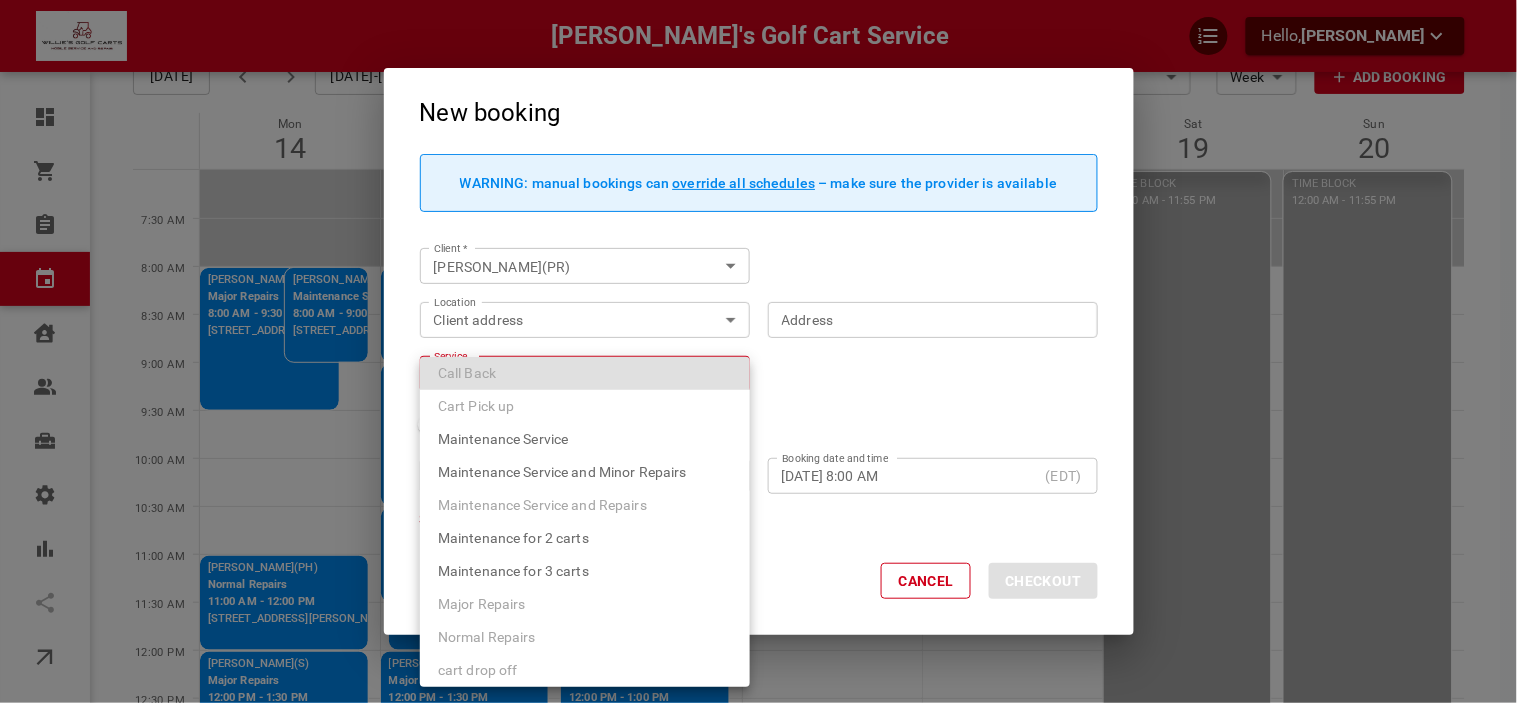 click at bounding box center (758, 351) 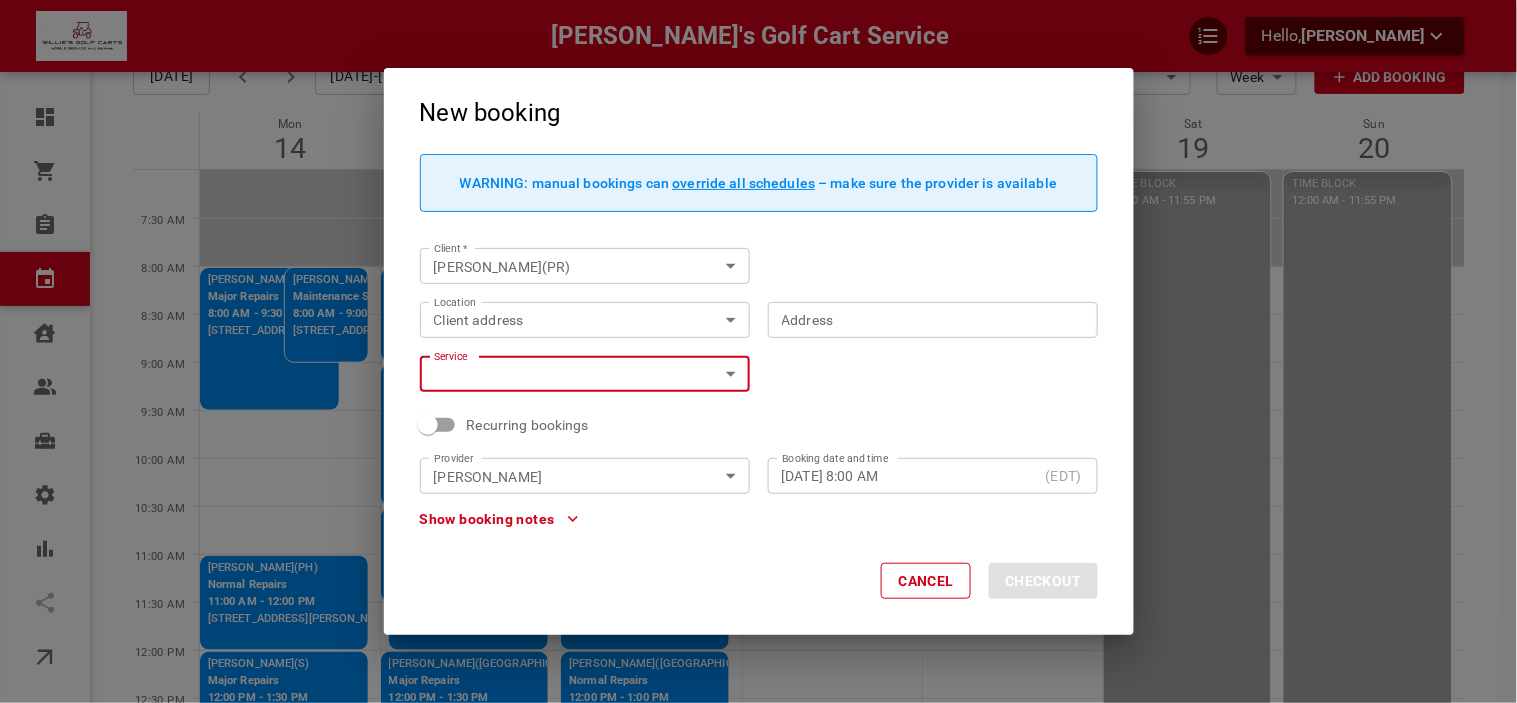 click on "Address Address" at bounding box center (933, 320) 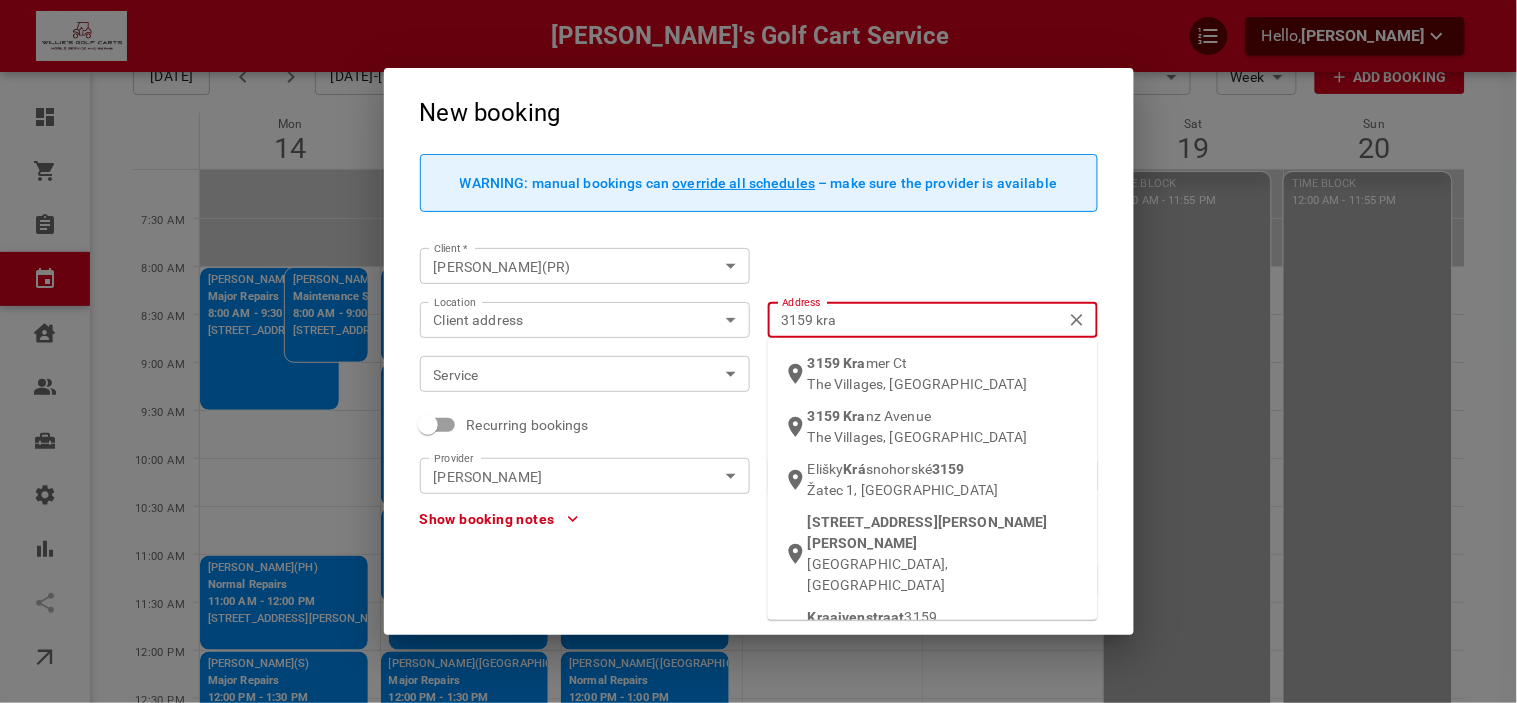 type on "3159 [PERSON_NAME]" 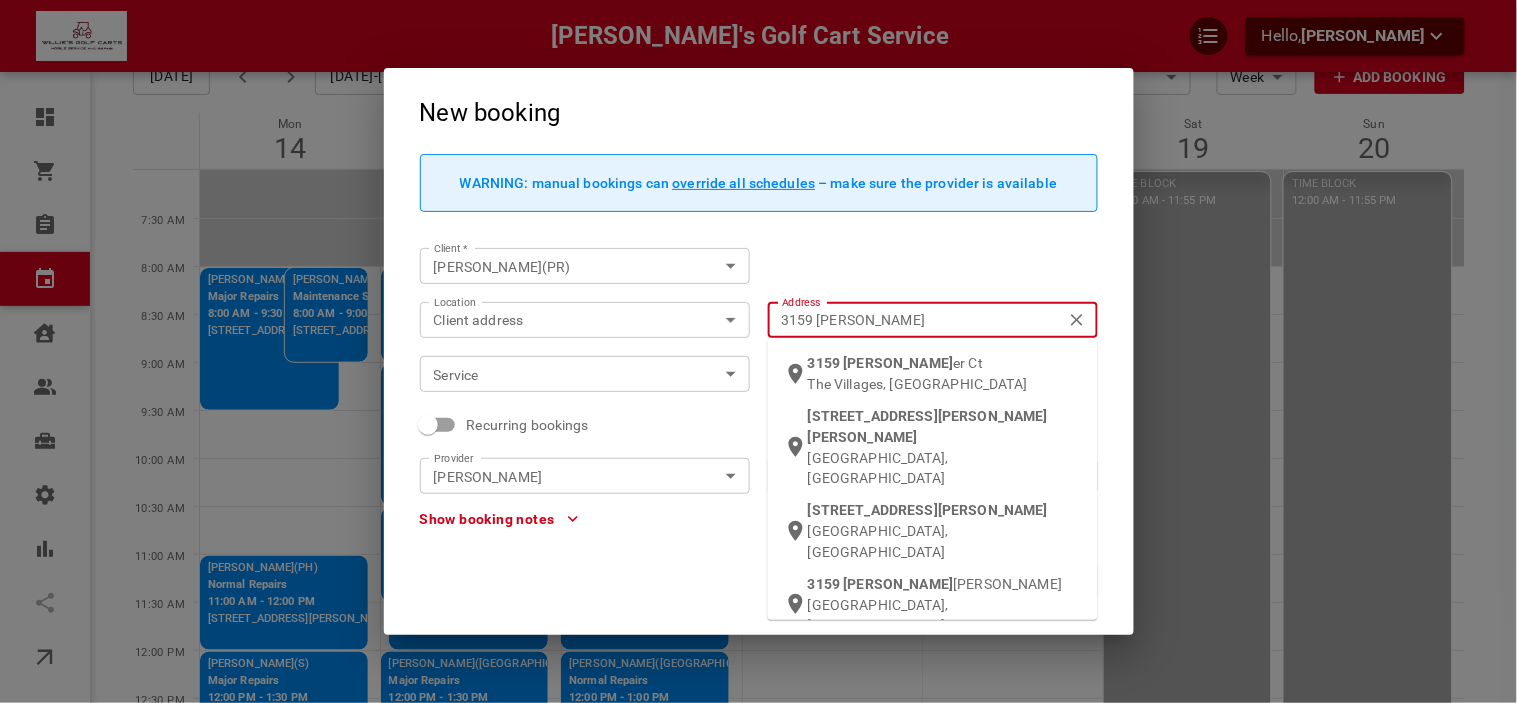click on "[STREET_ADDRESS][PERSON_NAME]" at bounding box center [945, 373] 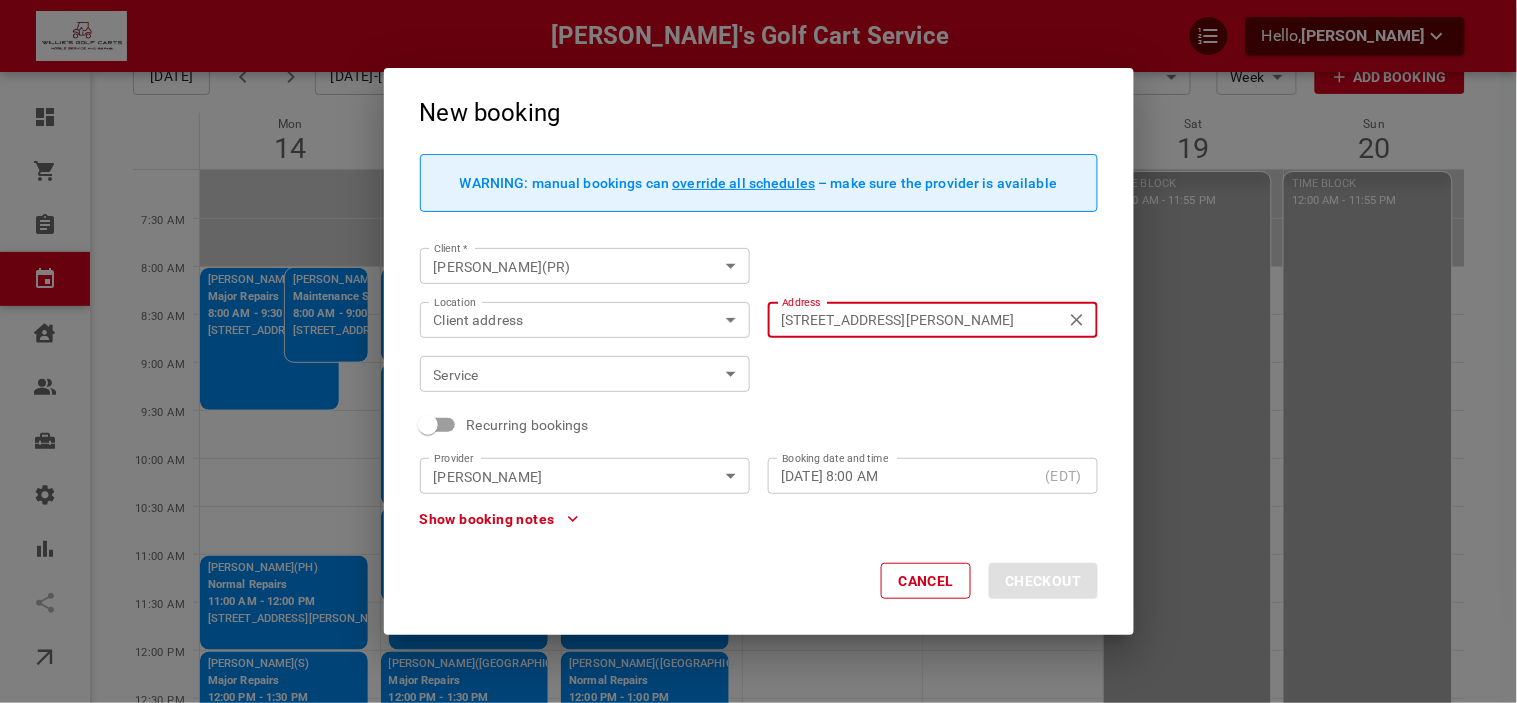 type on "[STREET_ADDRESS][PERSON_NAME]" 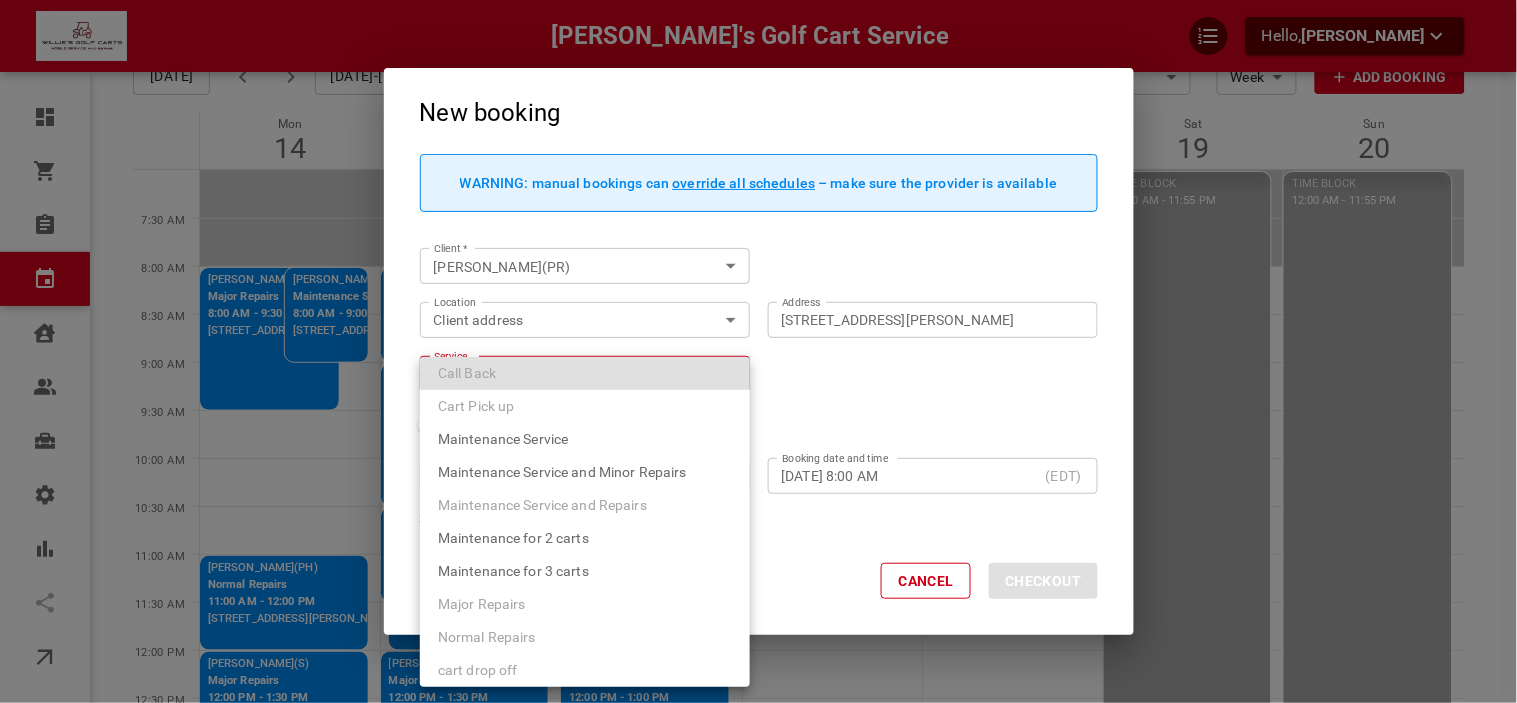 click on "Normal Repairs" at bounding box center [487, 637] 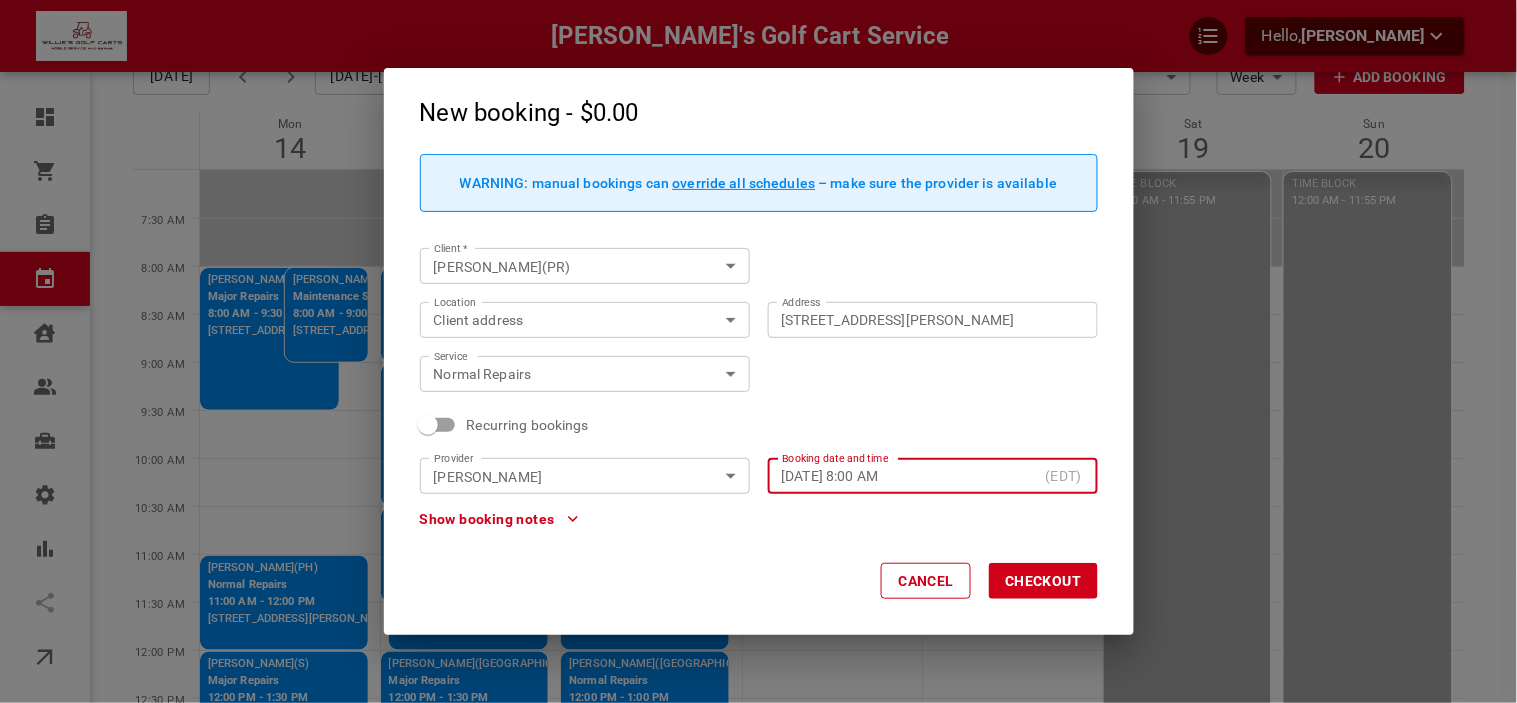 click on "Show booking notes" at bounding box center (499, 519) 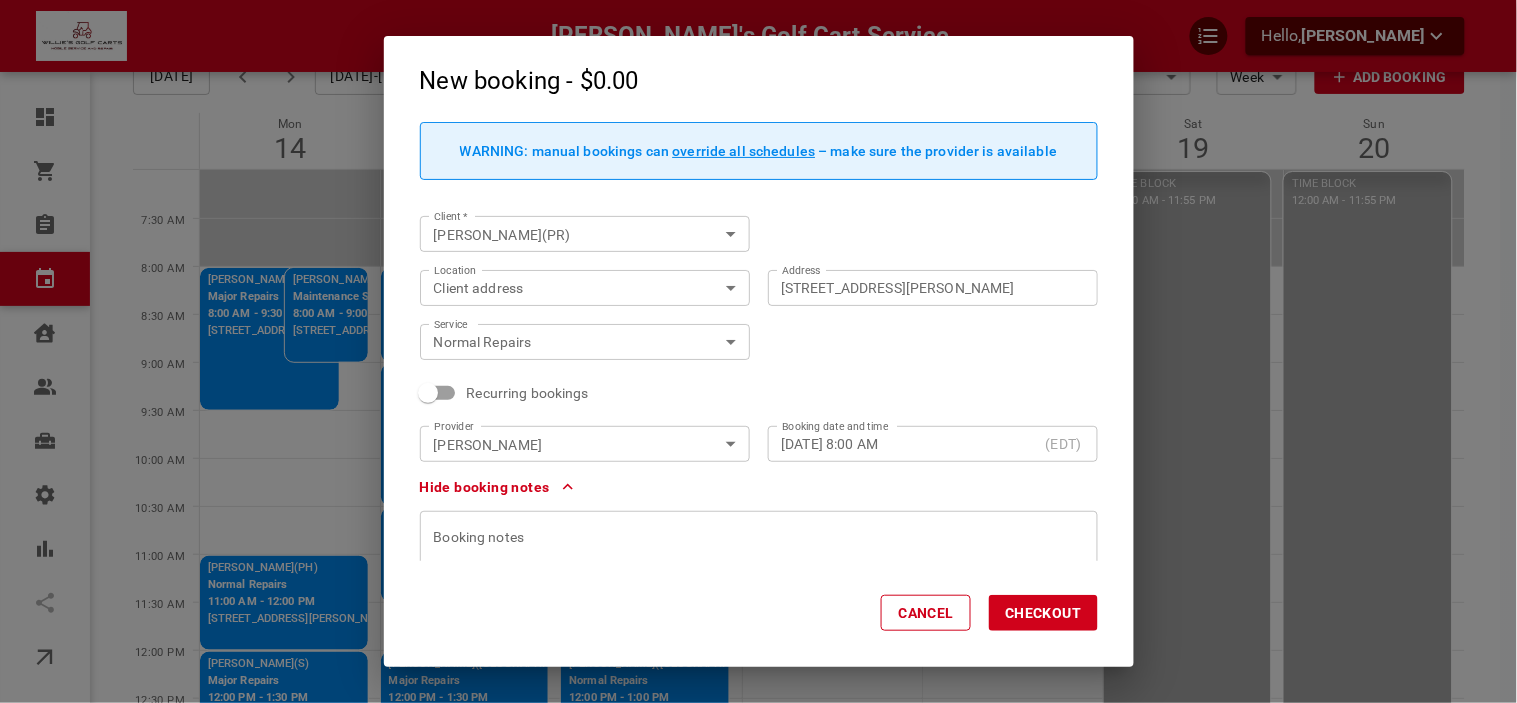 click at bounding box center (759, 586) 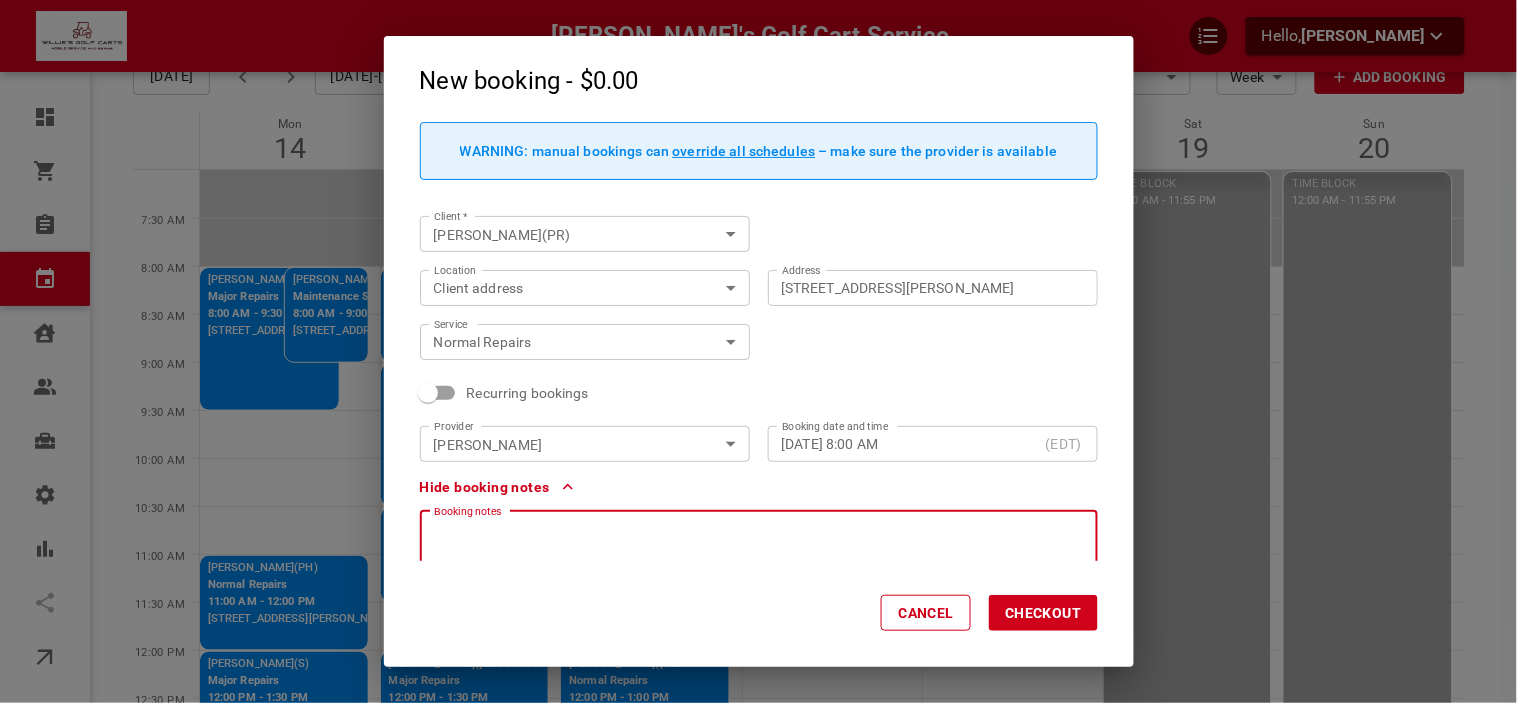 type 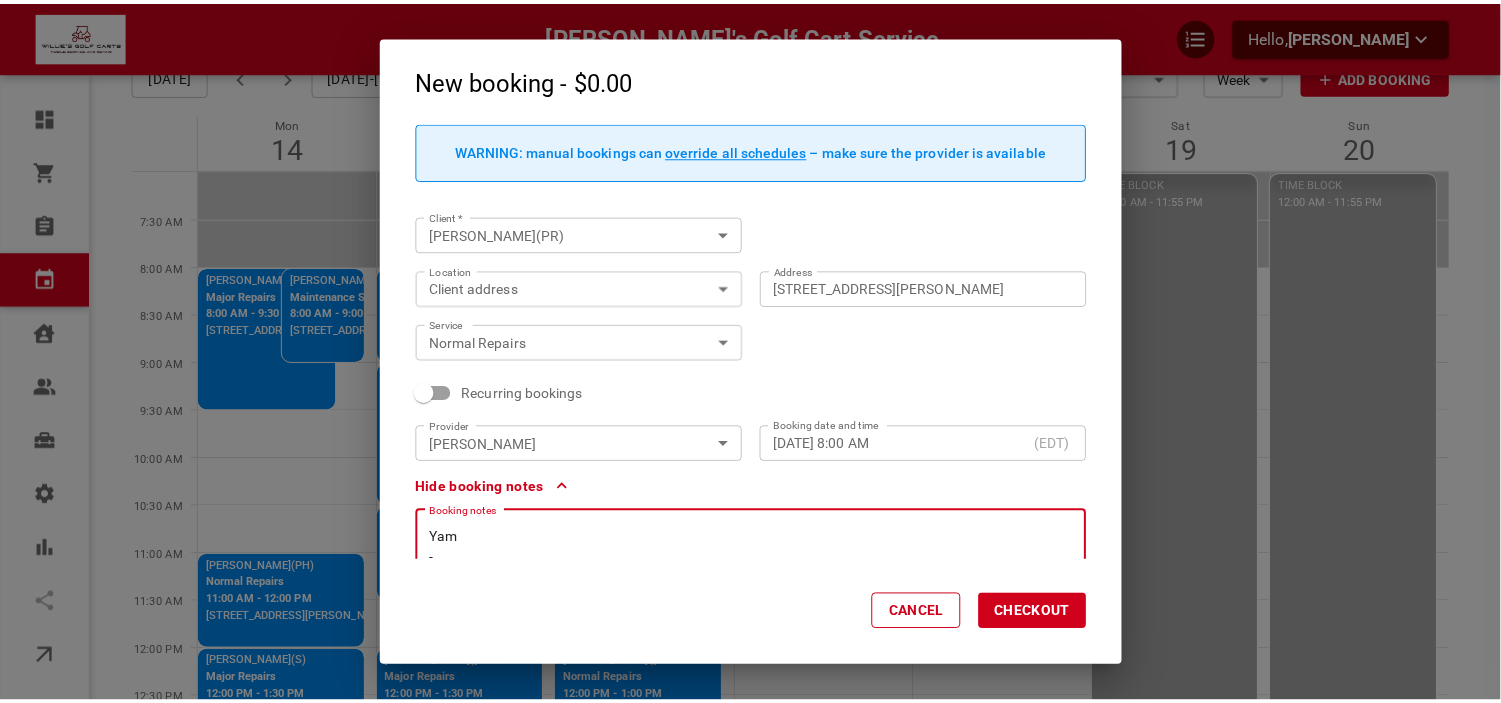 scroll, scrollTop: 5, scrollLeft: 0, axis: vertical 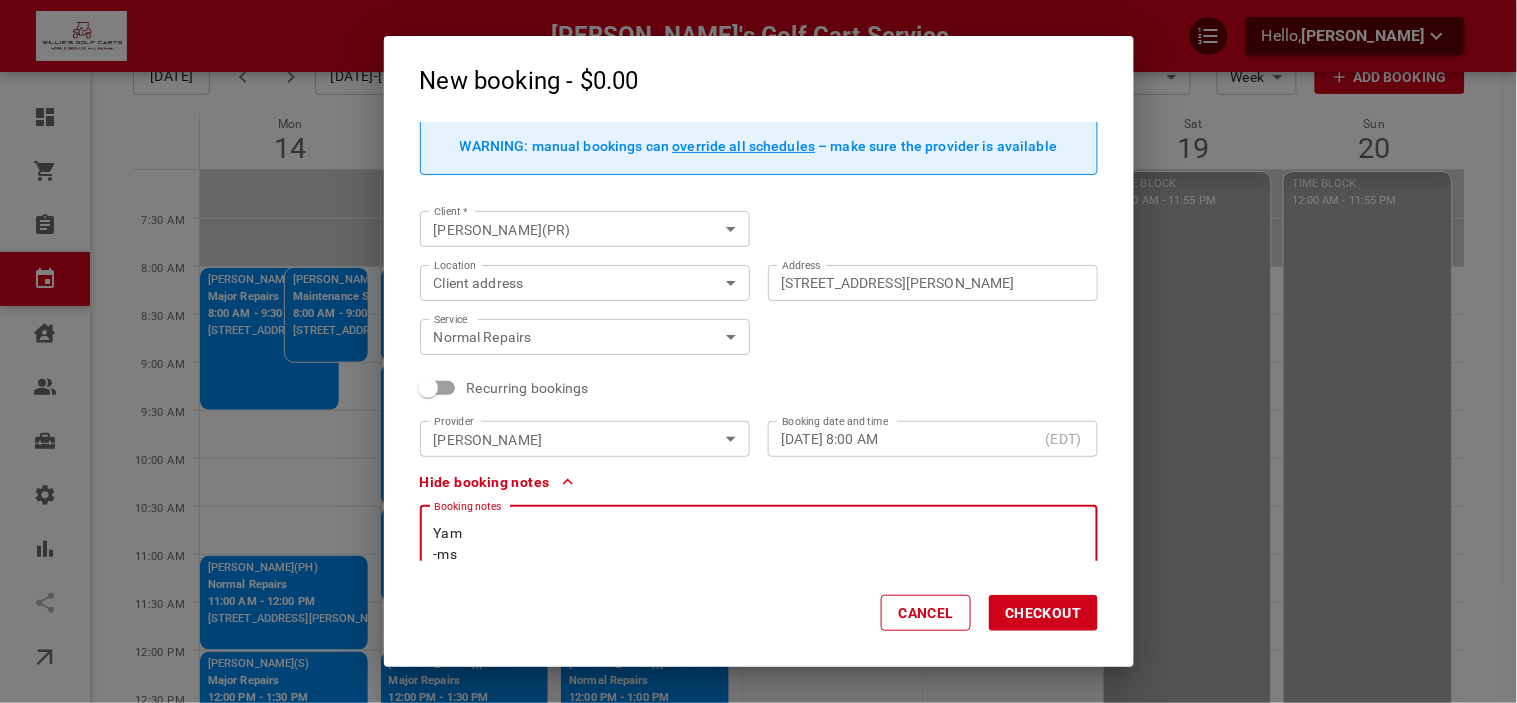 click on "Checkout" at bounding box center (1043, 613) 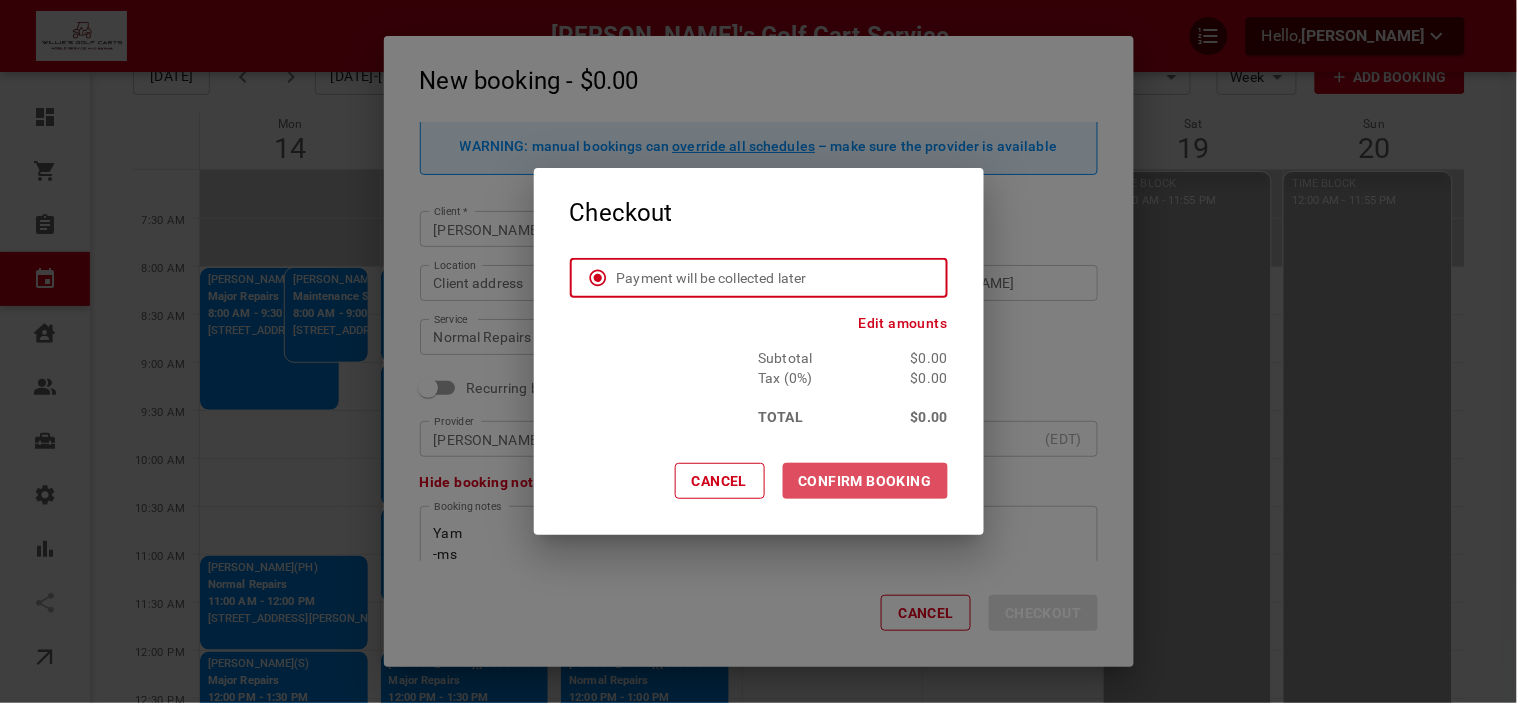 click on "CONFIRM BOOKING" at bounding box center (865, 481) 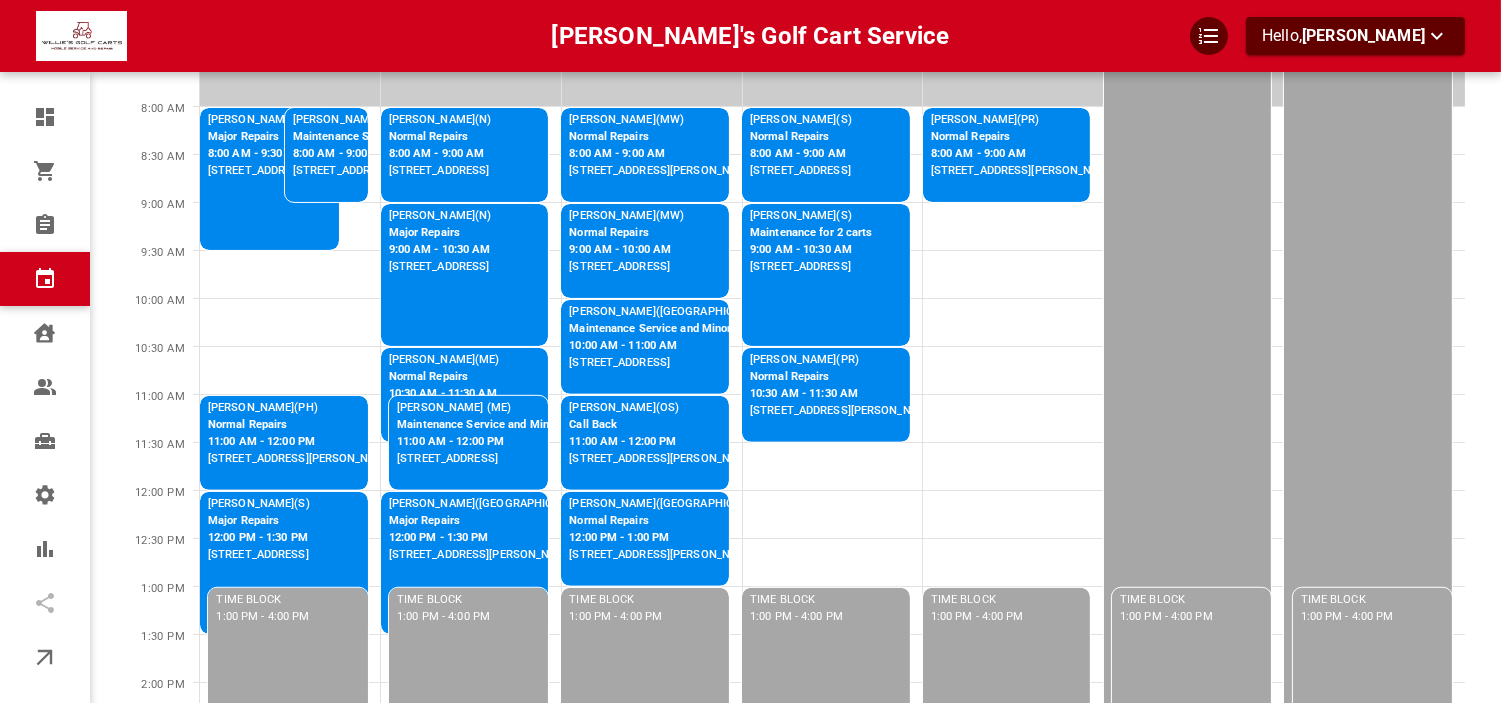 scroll, scrollTop: 222, scrollLeft: 0, axis: vertical 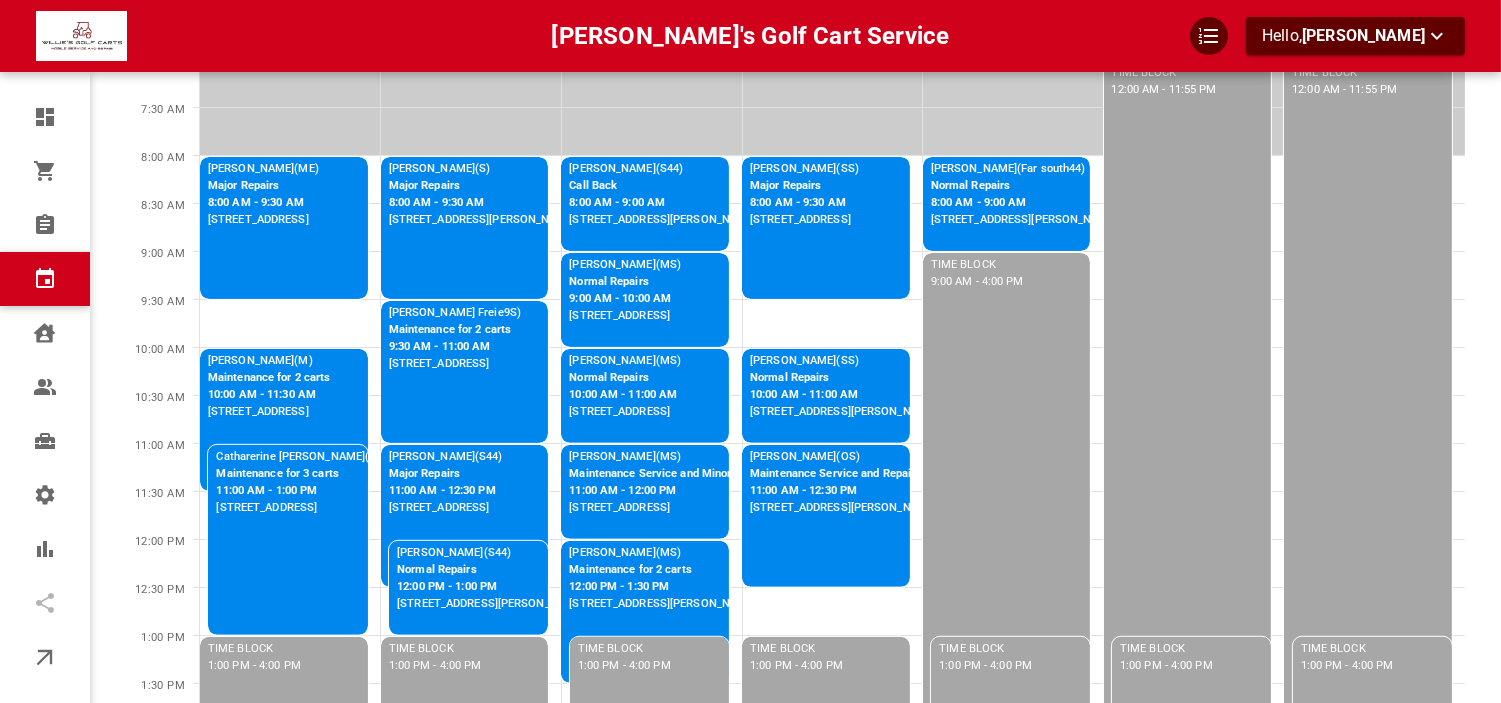 click on "Catharerine [PERSON_NAME](MW) Maintenance for 3 carts 11:00 AM - 1:00 PM [STREET_ADDRESS]" at bounding box center (287, 540) 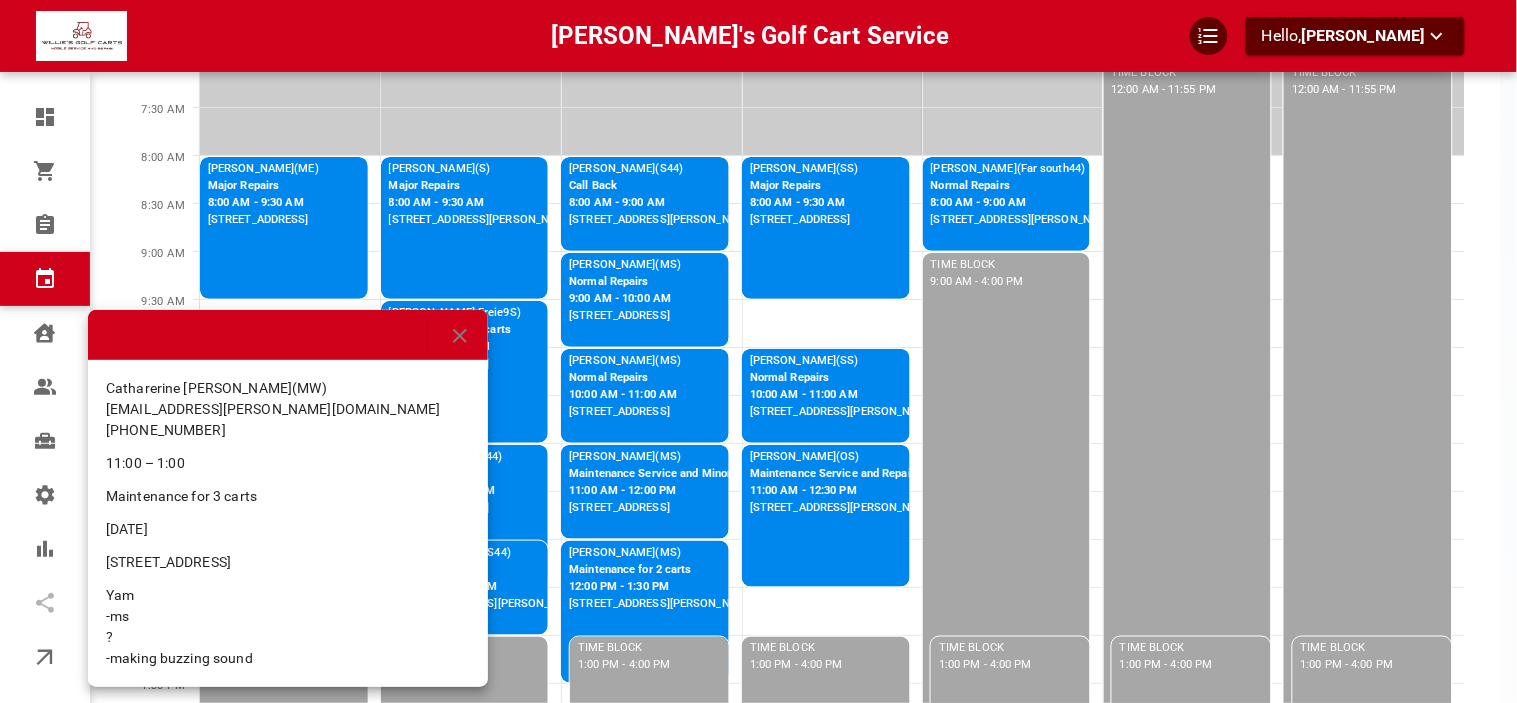 click at bounding box center (460, 336) 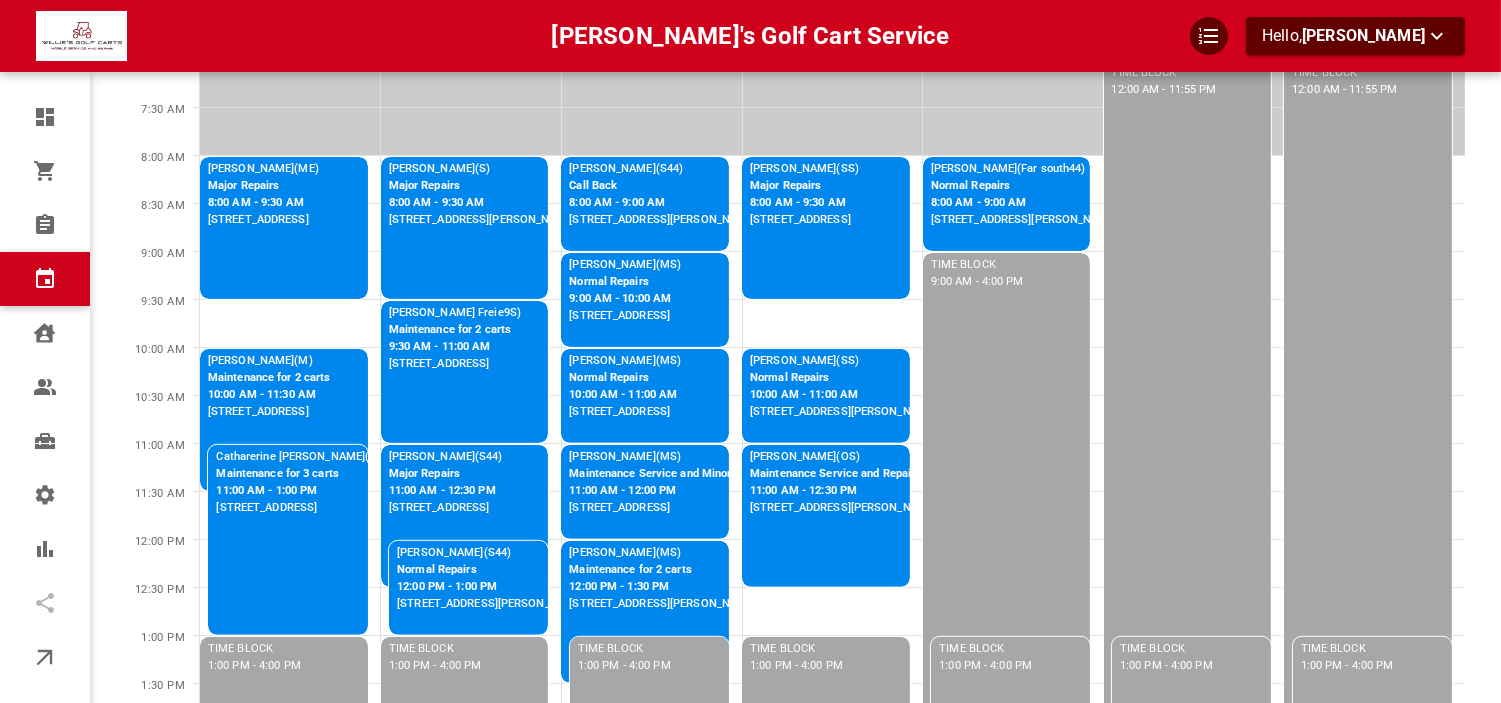 click on "Catharerine Kinstler(MW) Maintenance for 3 carts 11:00 AM - 1:00 PM 2003 Dalecroft Trail, The Villages, FL 32162, USA" at bounding box center [287, 540] 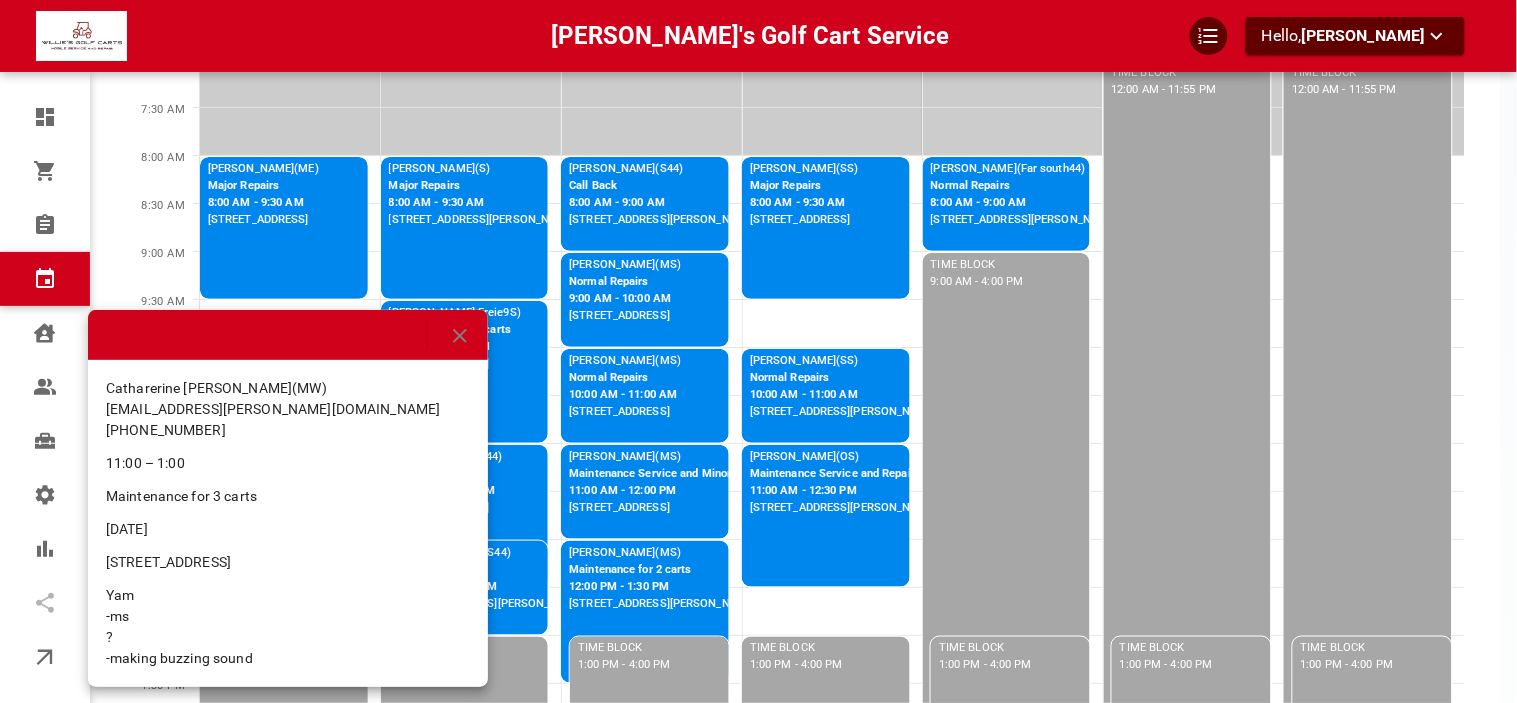 click 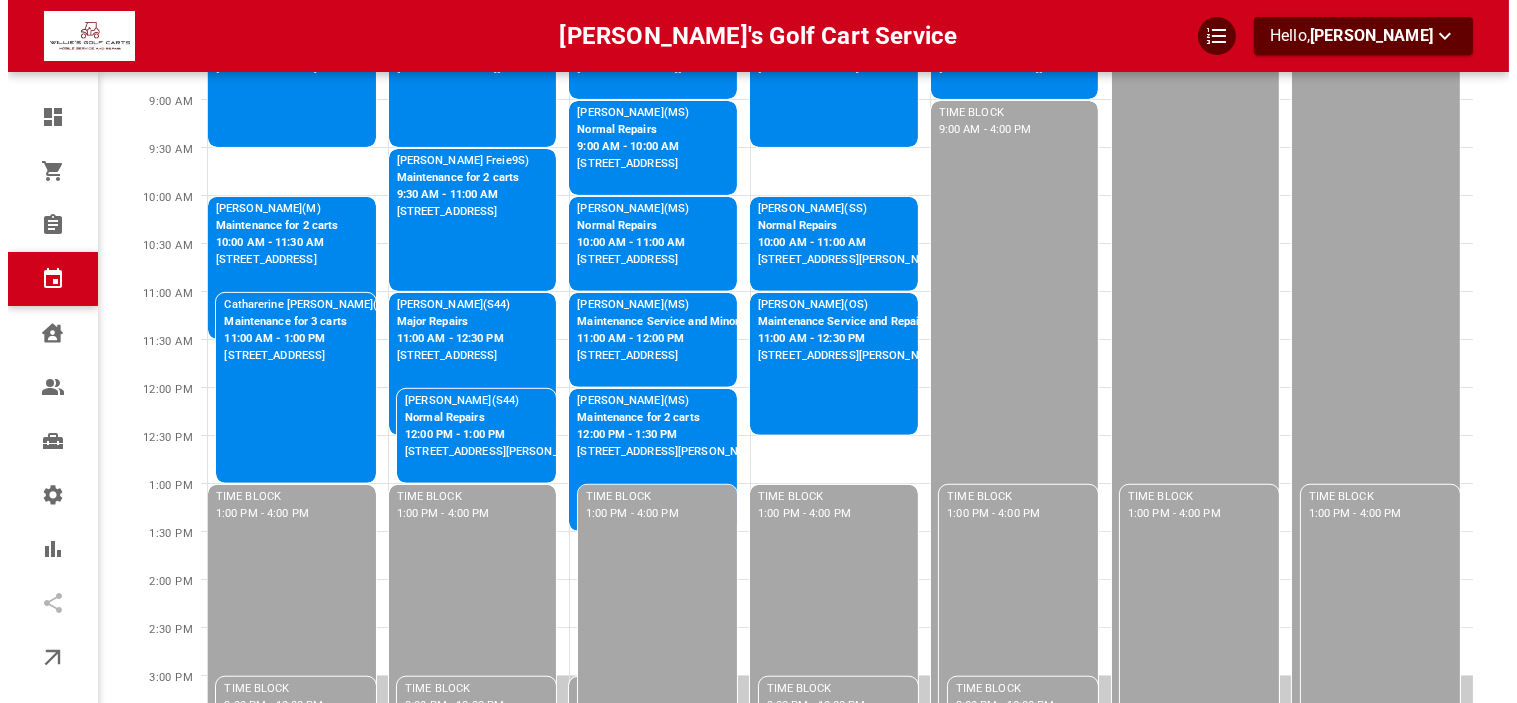 scroll, scrollTop: 444, scrollLeft: 0, axis: vertical 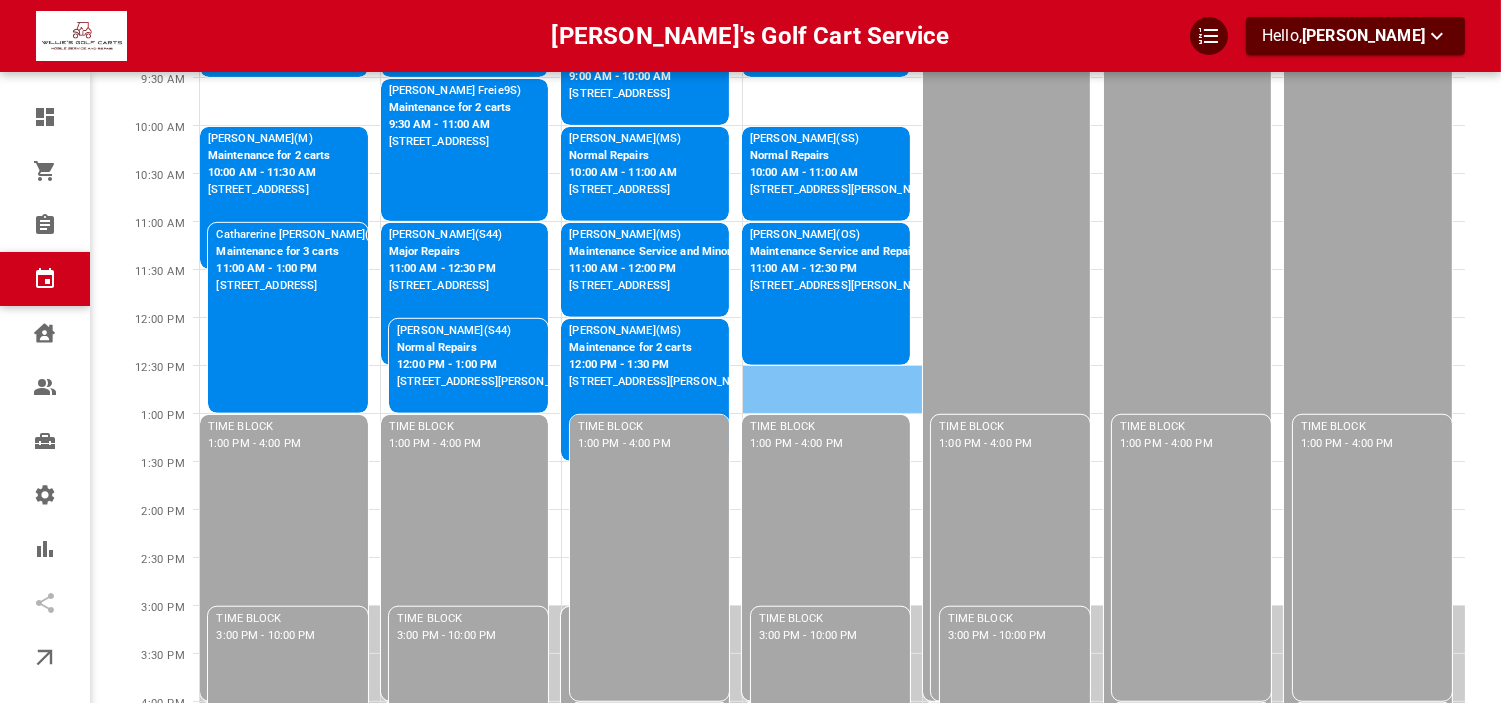 click at bounding box center [832, 389] 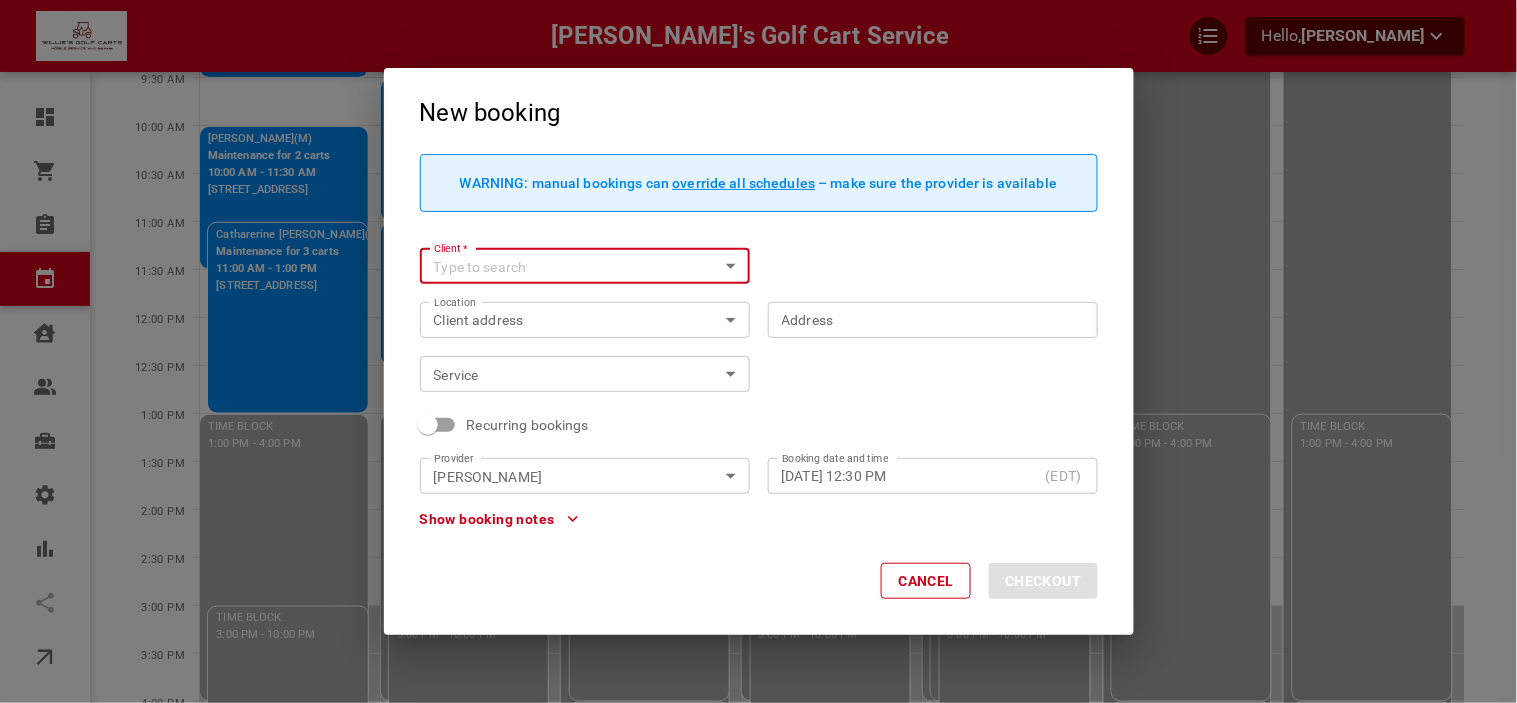 click on "Client   *" at bounding box center (568, 266) 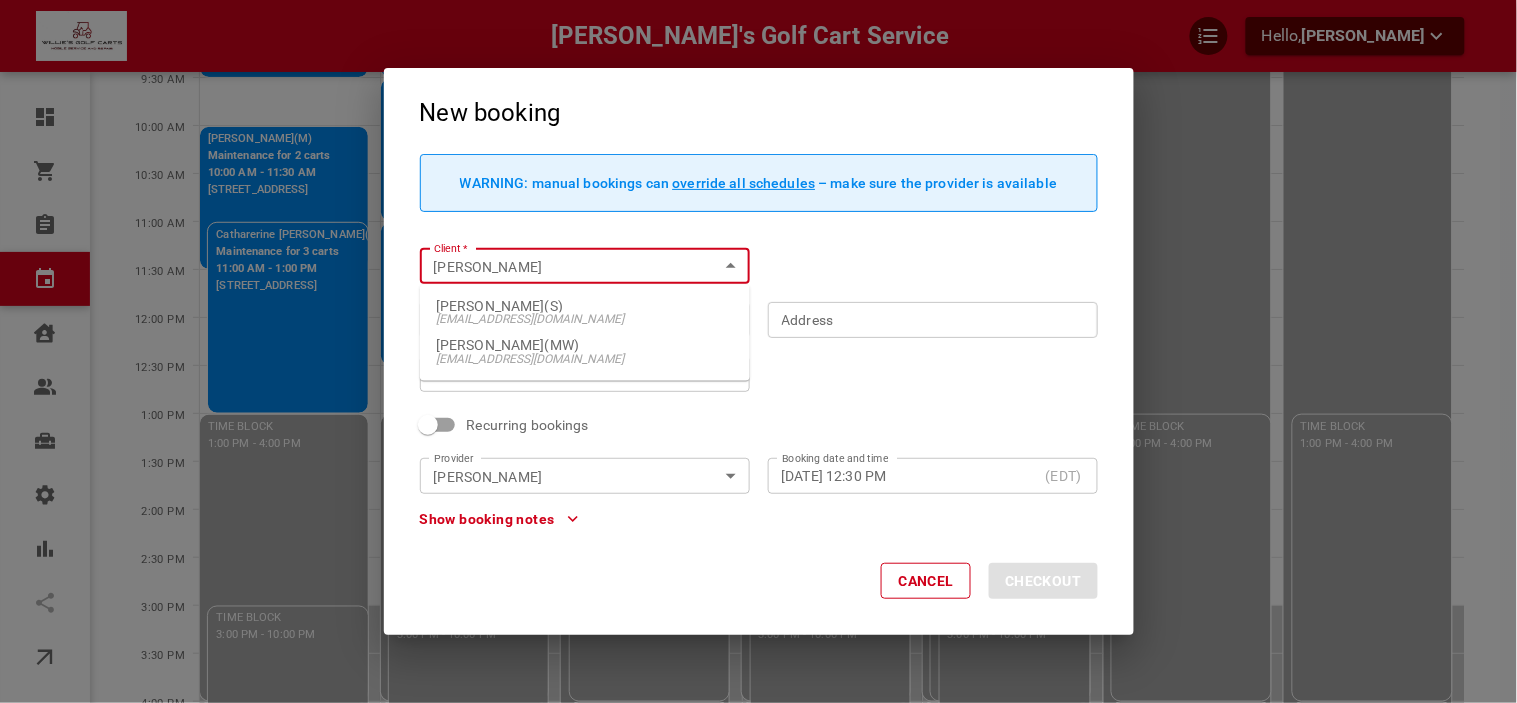 click on "Janet Frolio(MW)" at bounding box center [585, 346] 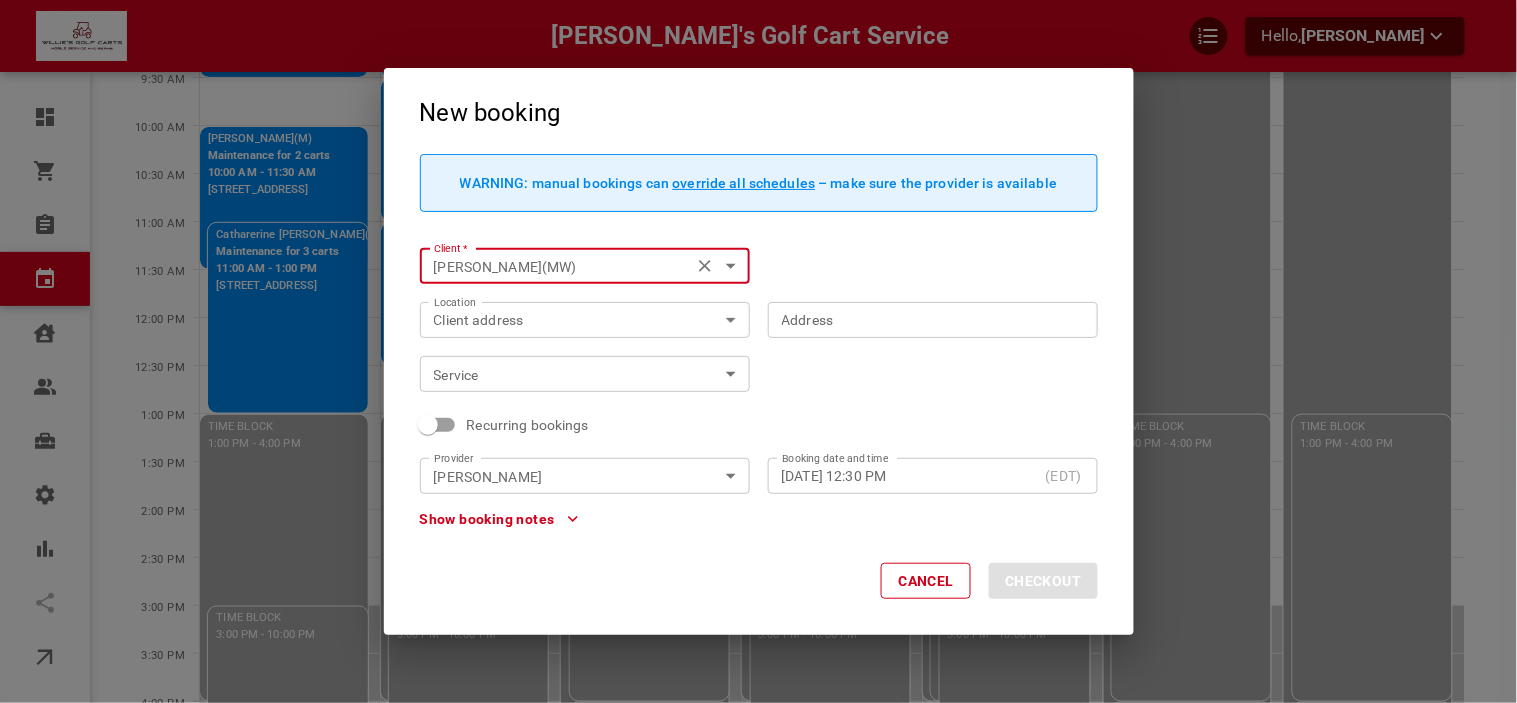 type on "Janet Frolio(MW)" 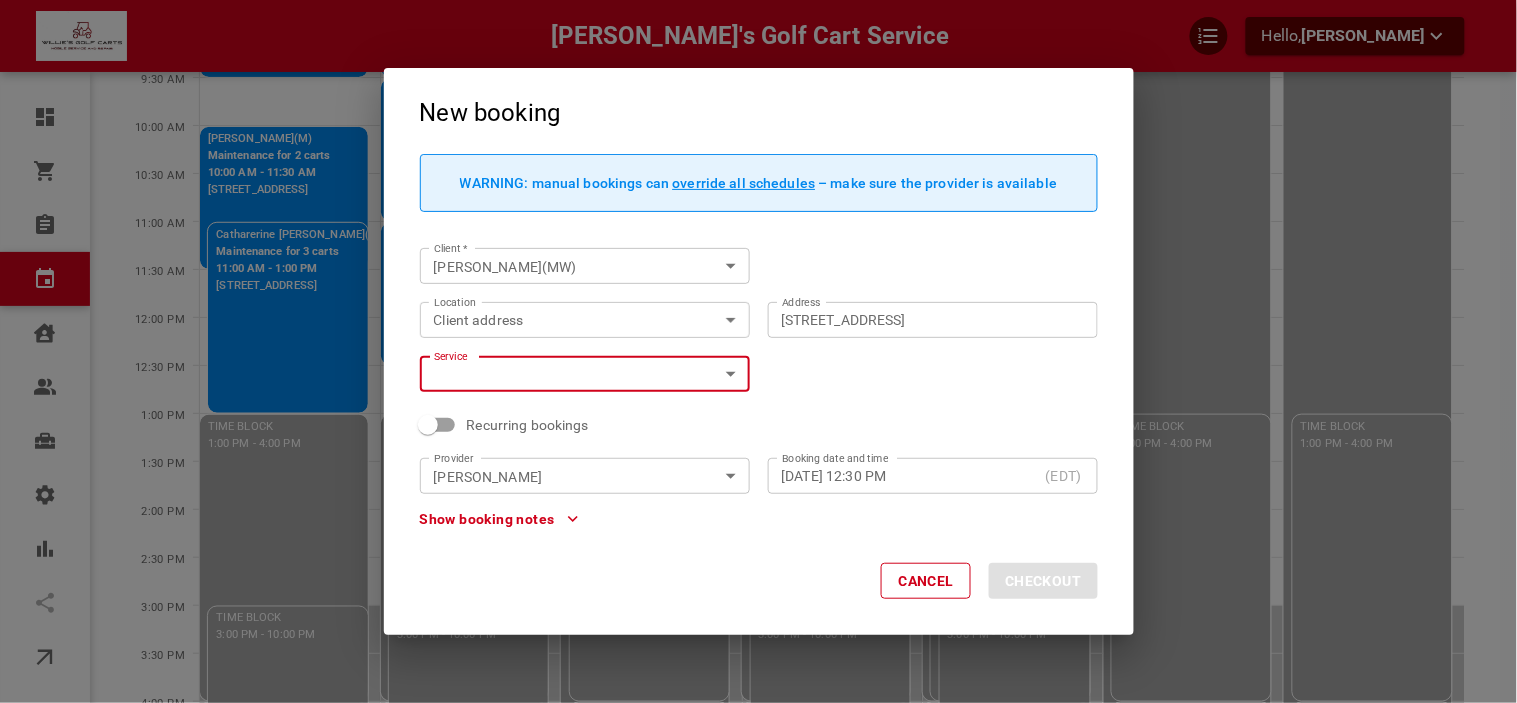 click on "Willie's Golf Cart Service Hello,  Kaily Adams Dashboard Orders Bookings Calendar Clients Users Services Settings Reports Integrations Online booking Calendar Add Booking Today Jul 14-20, 2025 Layout Provider Chris Linardos Provider Coverage area Travel zone a96bd11b-513a-4ef6-94f6-1f5c050353ba Coverage area View Week Week View Add Booking Mon 14 Tue 15 Wed 16 Thu 17 Fri 18 Sat 19 Sun 20 7:30 AM 8:00 AM 8:30 AM 9:00 AM 9:30 AM 10:00 AM 10:30 AM 11:00 AM 11:30 AM 12:00 PM 12:30 PM 1:00 PM 1:30 PM 2:00 PM 2:30 PM 3:00 PM 3:30 PM 4:00 PM 4:30 PM 5:00 PM 5:30 PM 6:00 PM 6:30 PM   Brian Bellardo(ME) Major Repairs 8:00 AM - 9:30 AM 705 Inner Cir, The Villages, FL 32162, USA   Steve Beaulieu(M) Maintenance for 2 carts 10:00 AM - 11:30 AM 2394 Bennettsville Ln, The Villages, FL 32162, USA TIME BLOCK 1:00 PM - 4:00 PM TIME BLOCK 4:00 PM - 11:55 PM   Susan Siegle(S) Major Repairs 8:00 AM - 9:30 AM 3464 Ragsdale Loop, The Villages, FL 32163, USA   Dennis Freie9S) Maintenance for 2 carts 9:30 AM - 11:00 AM   TIME BLOCK" at bounding box center [758, 335] 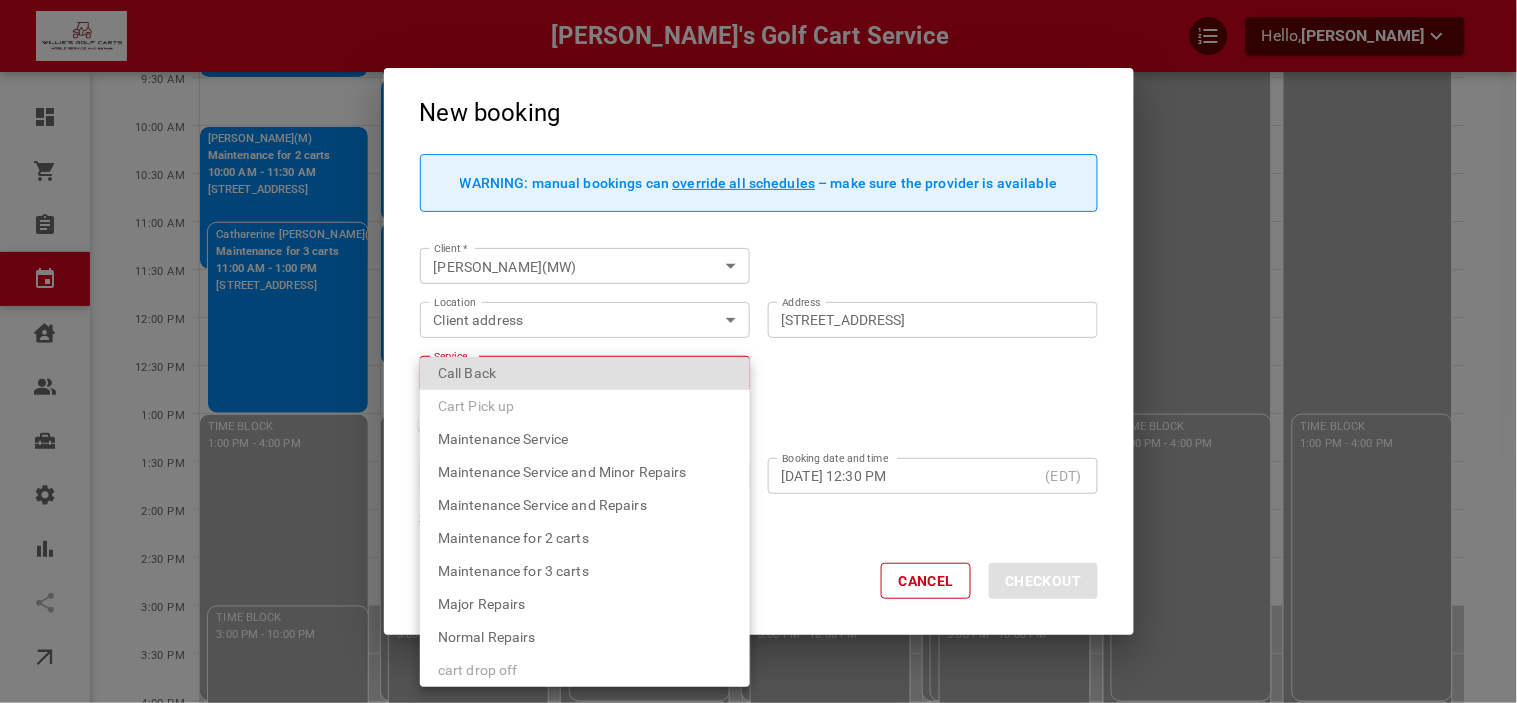 click on "Major Repairs" at bounding box center (585, 604) 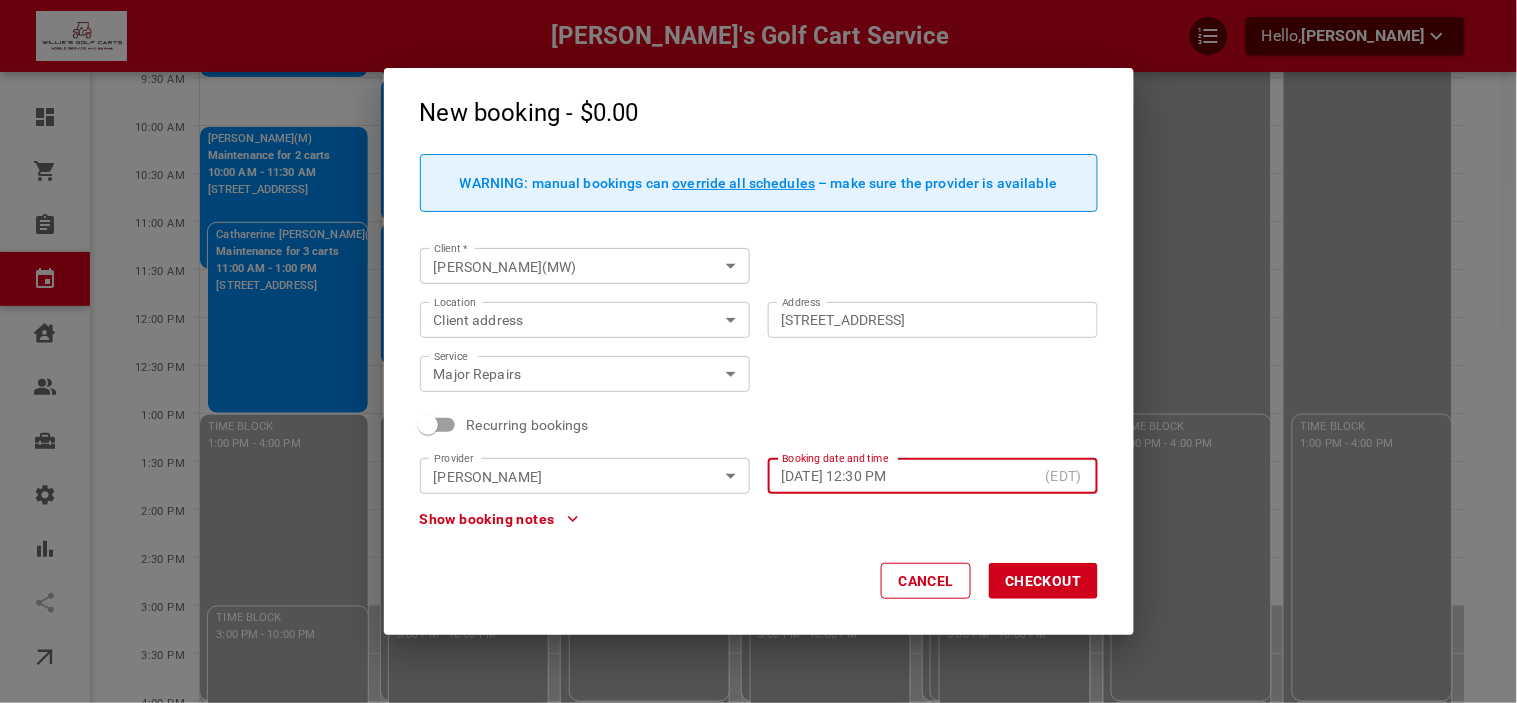 click 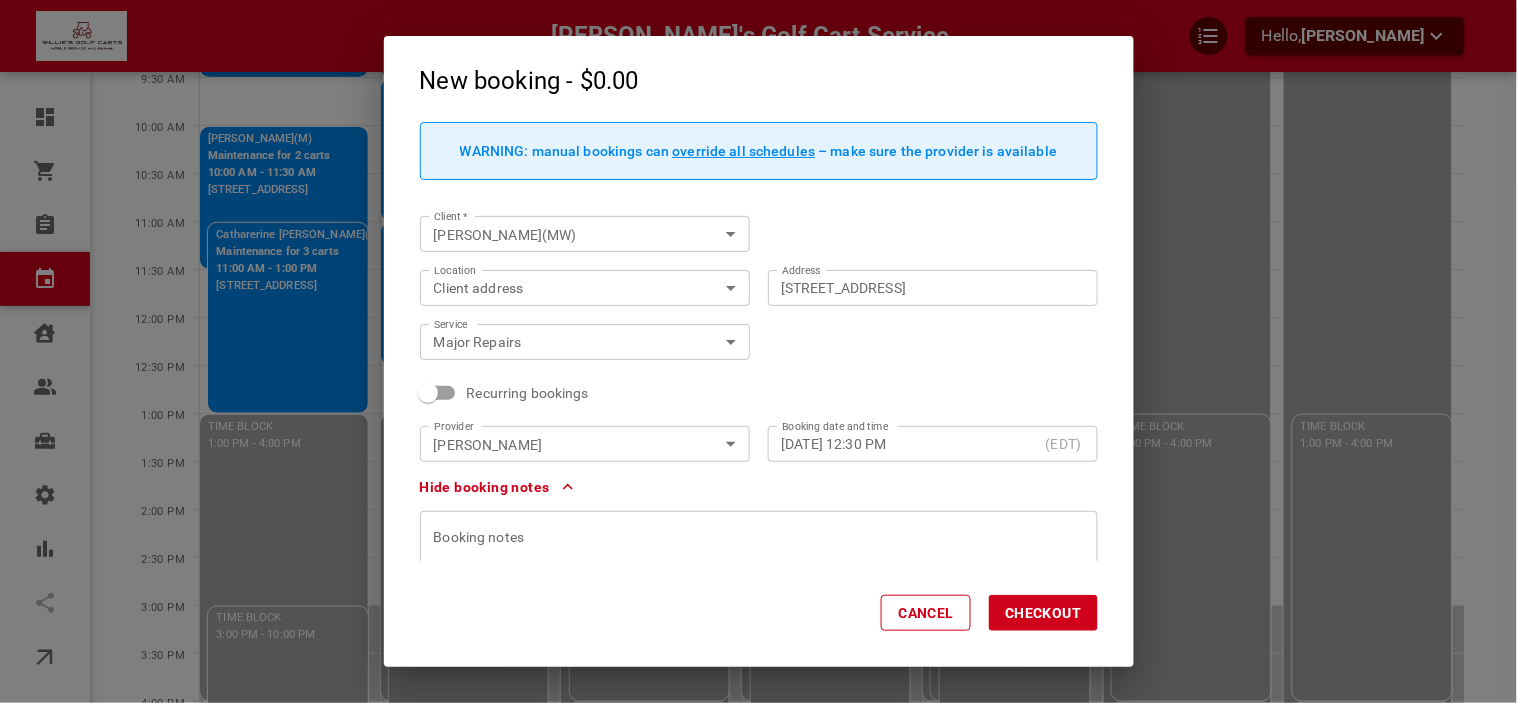 click at bounding box center (759, 586) 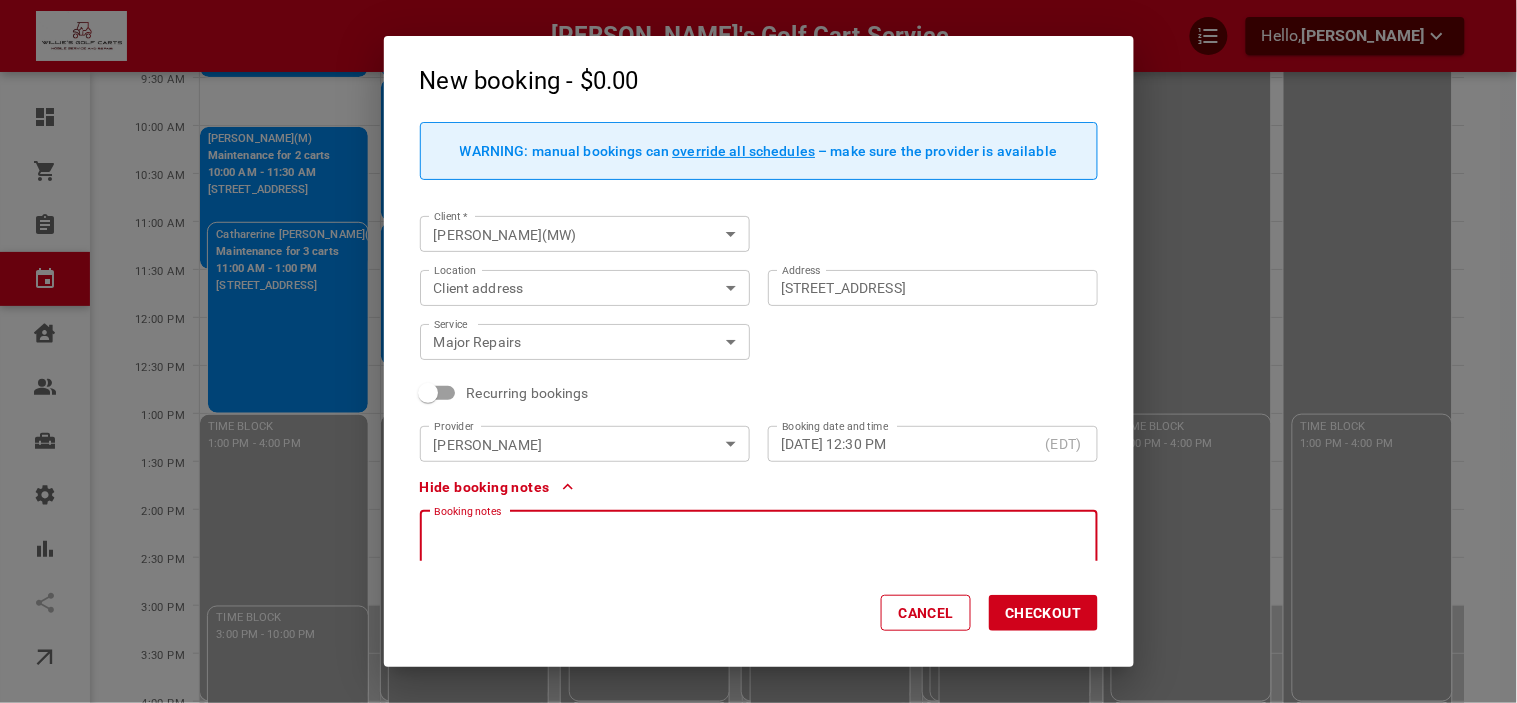 type 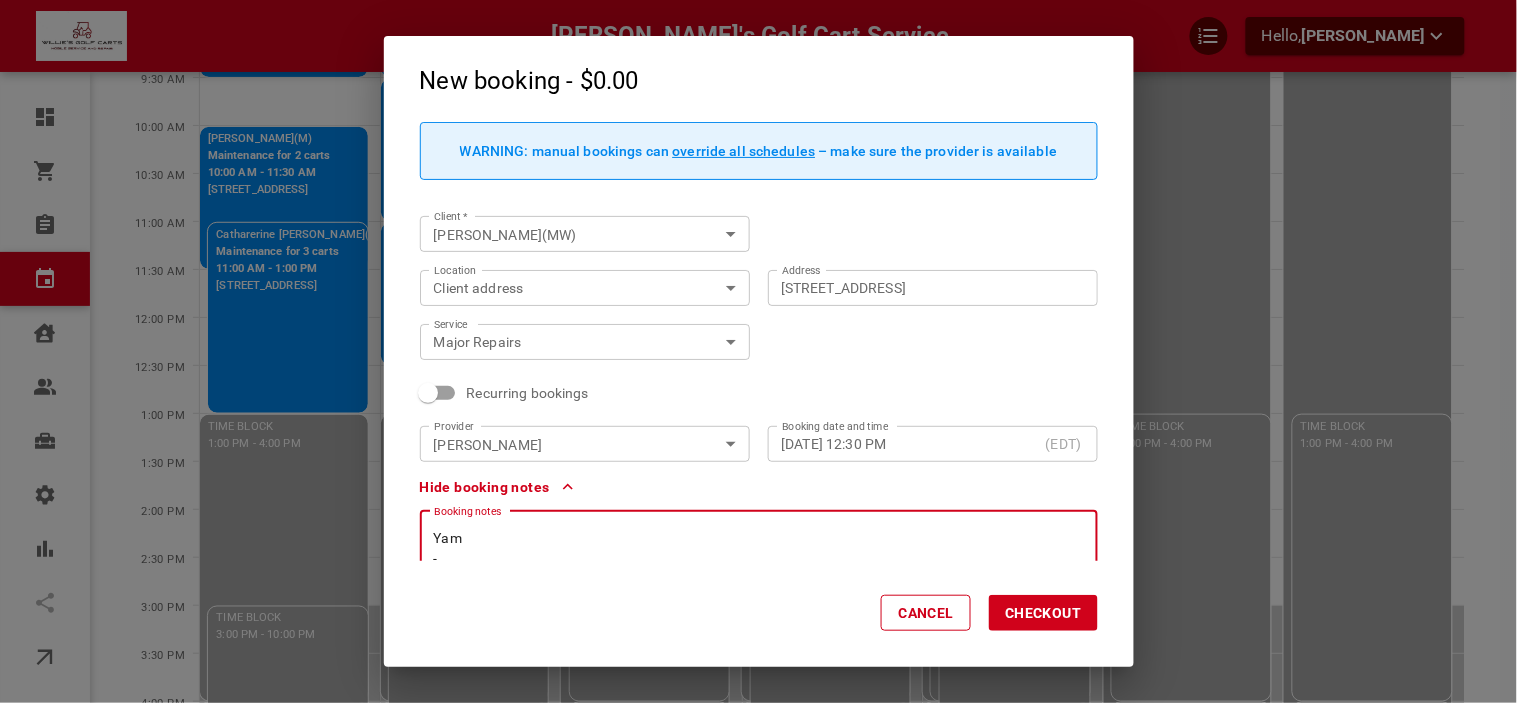 scroll, scrollTop: 5, scrollLeft: 0, axis: vertical 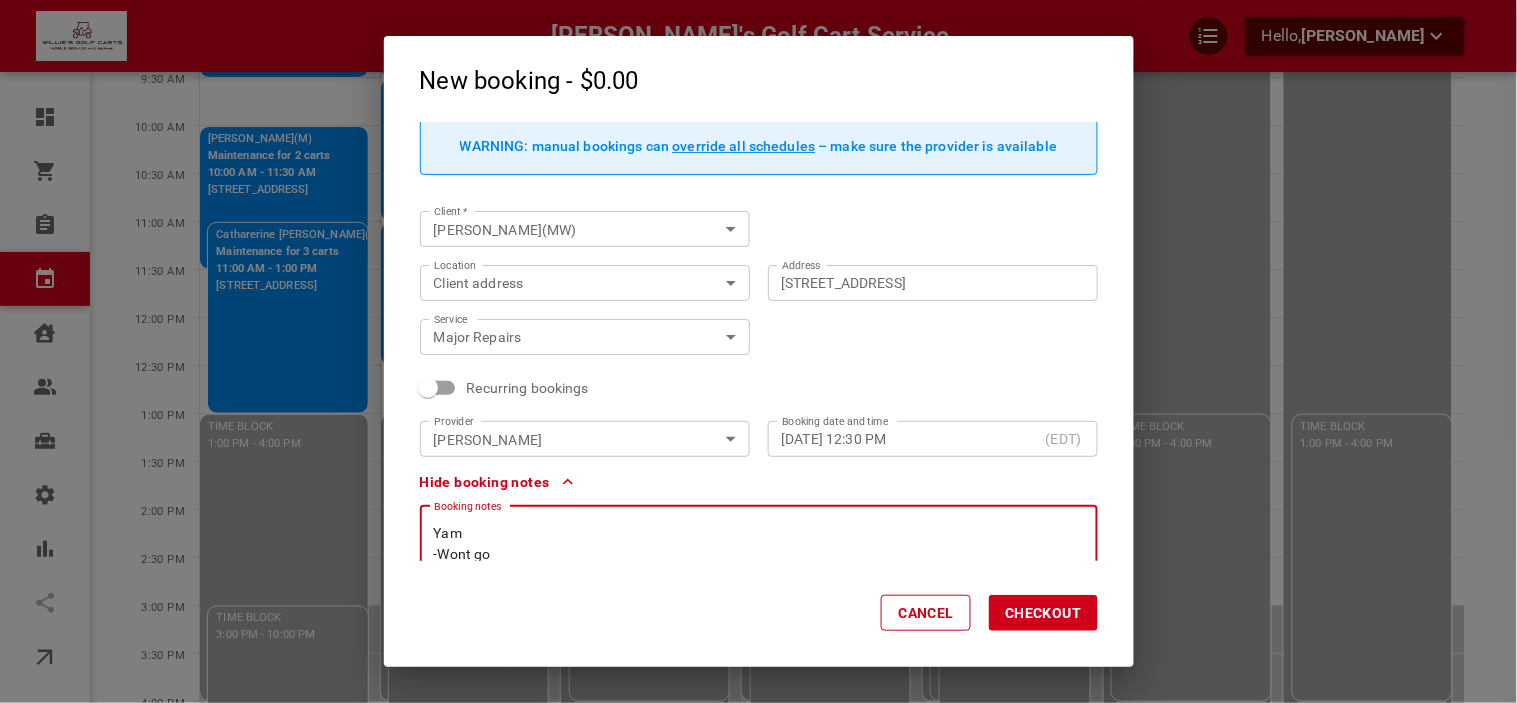 click on "Checkout" at bounding box center [1043, 613] 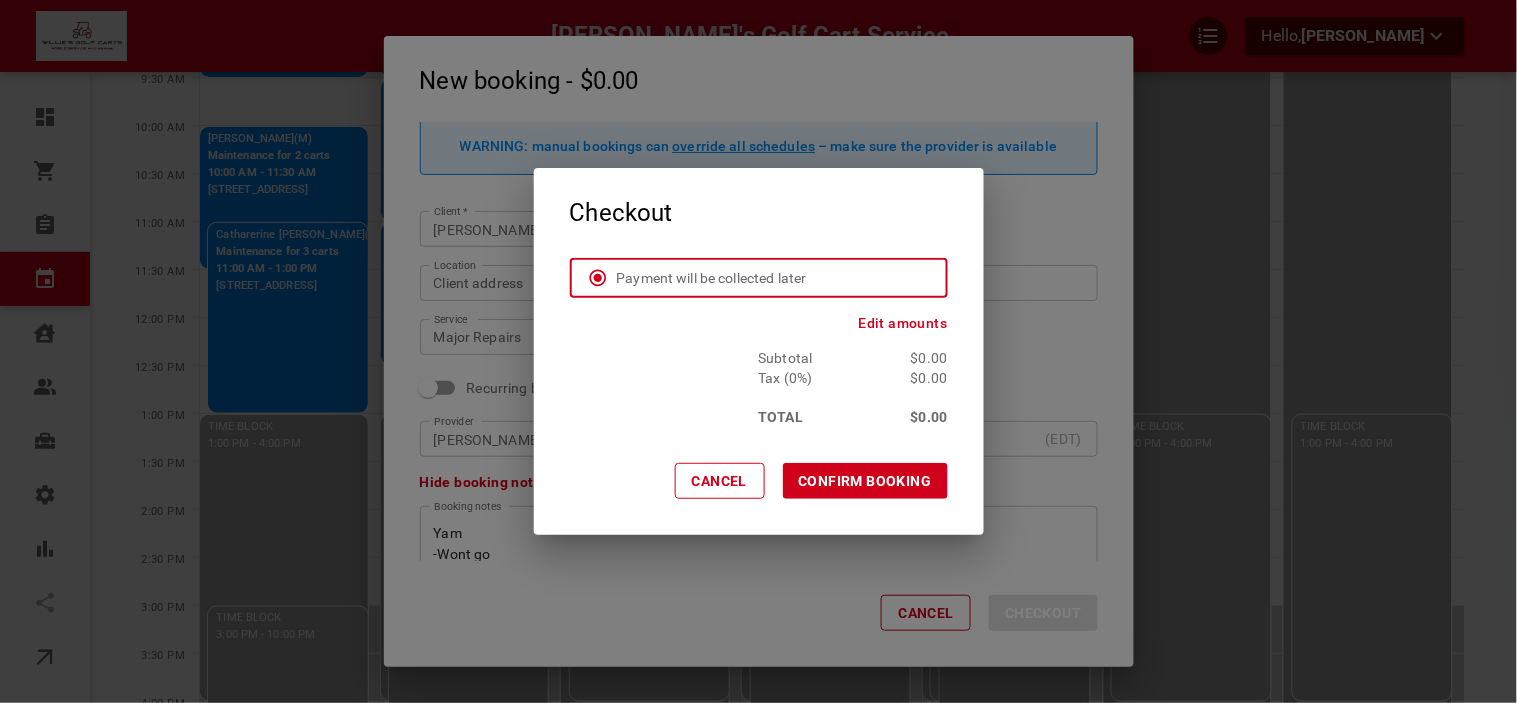 click on "CONFIRM BOOKING" at bounding box center [865, 481] 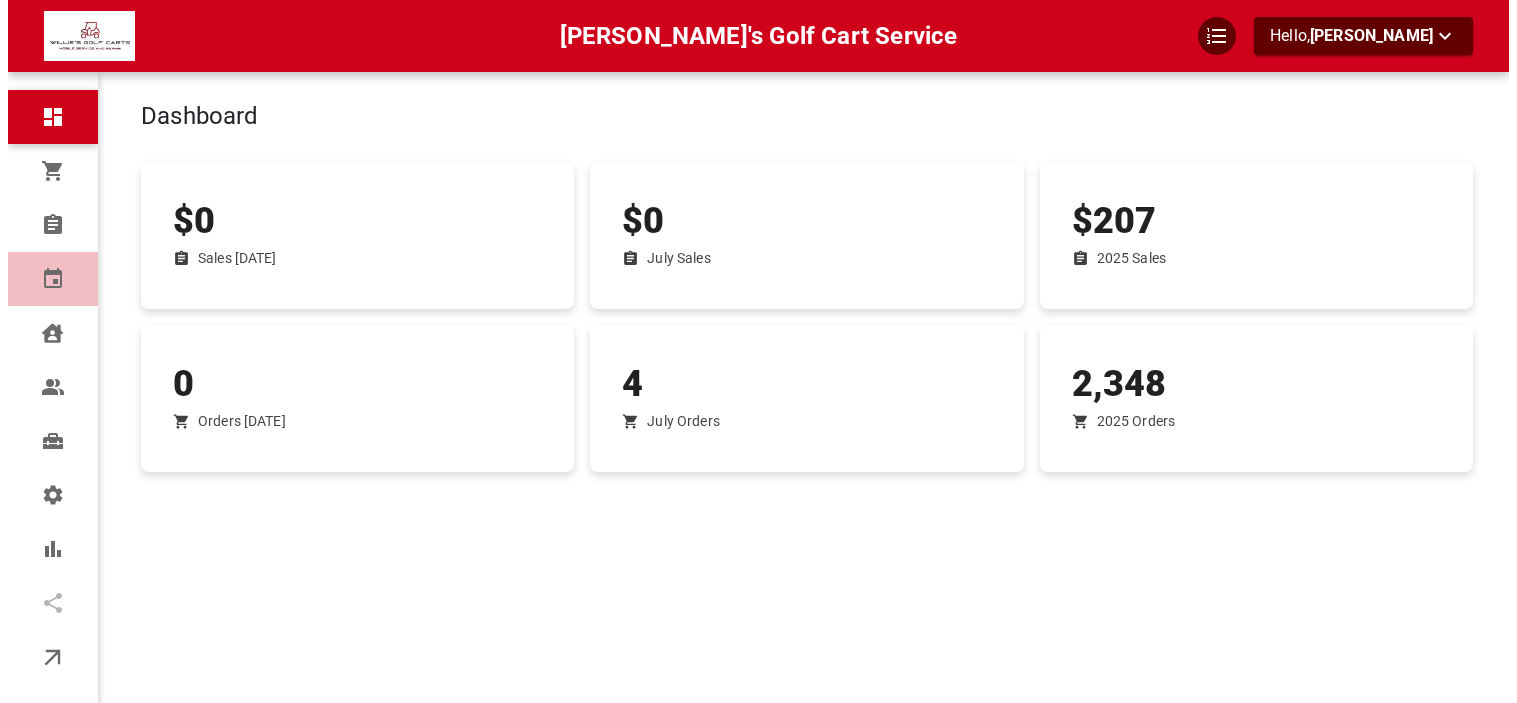scroll, scrollTop: 0, scrollLeft: 0, axis: both 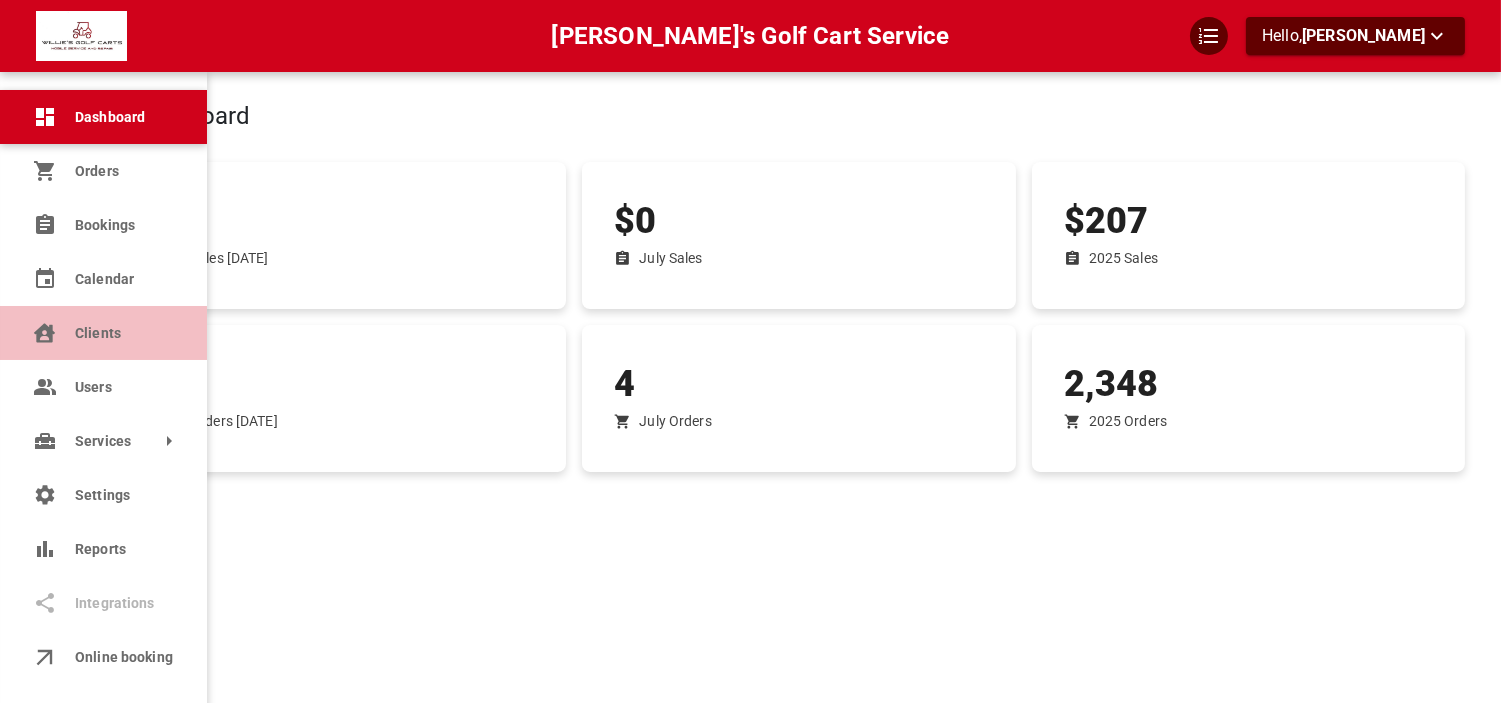 click on "Clients" at bounding box center [103, 333] 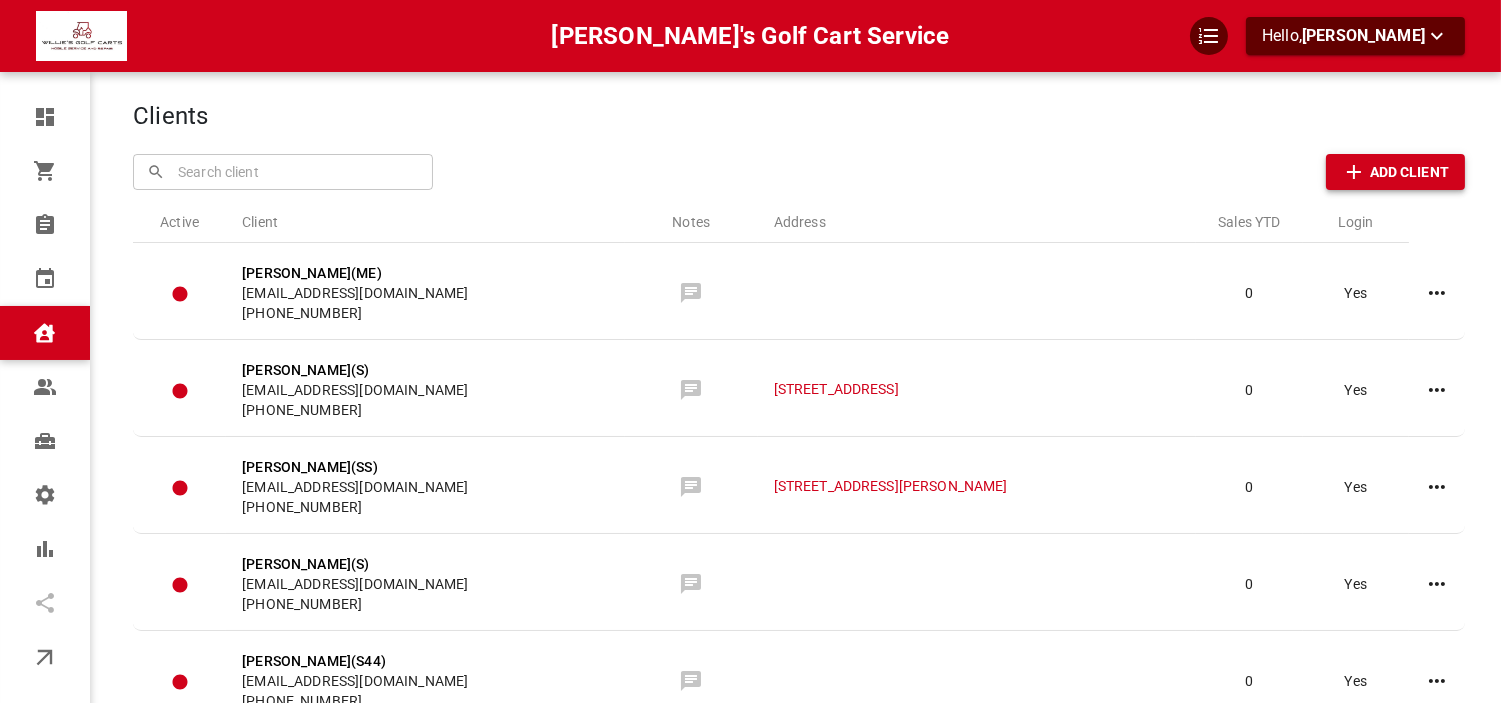 click on "Add Client" at bounding box center [1409, 172] 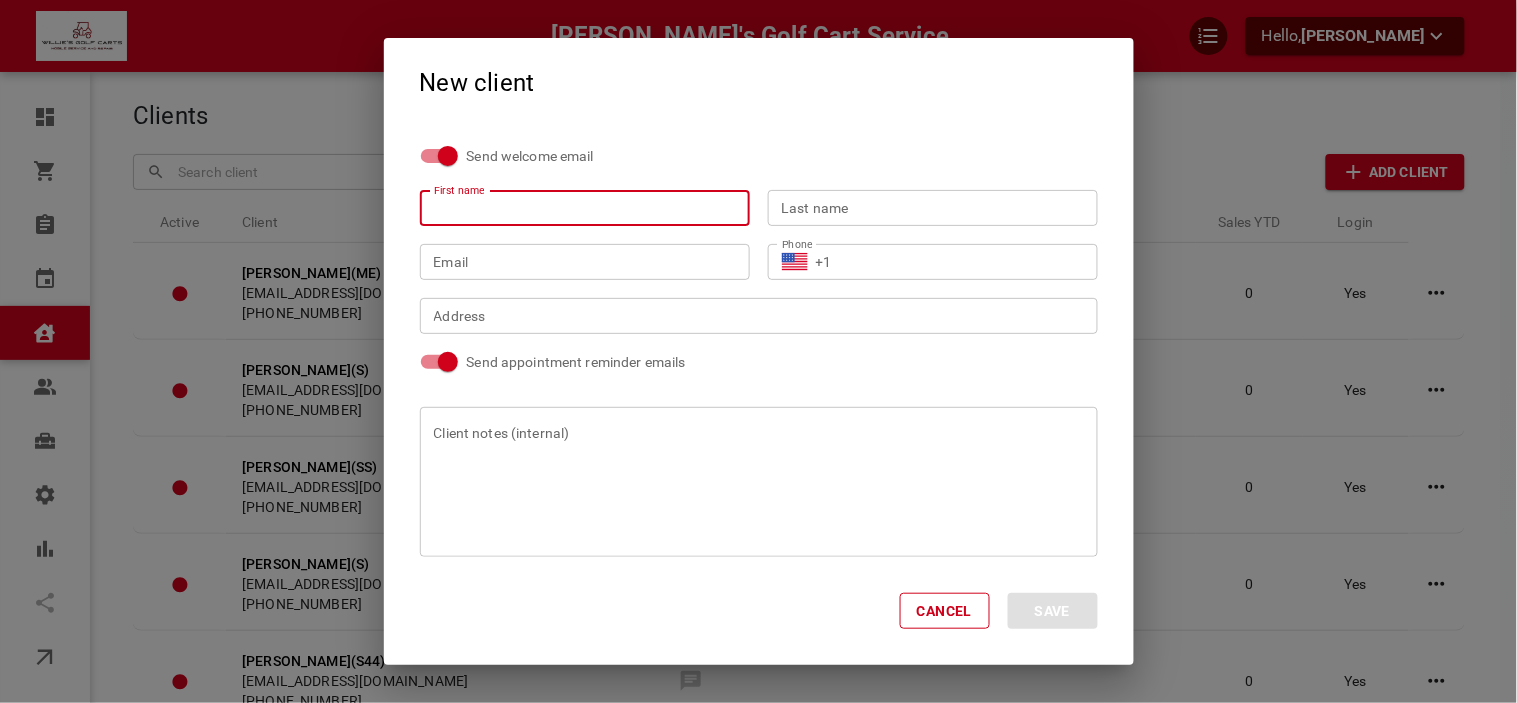 click on "First name" at bounding box center [585, 208] 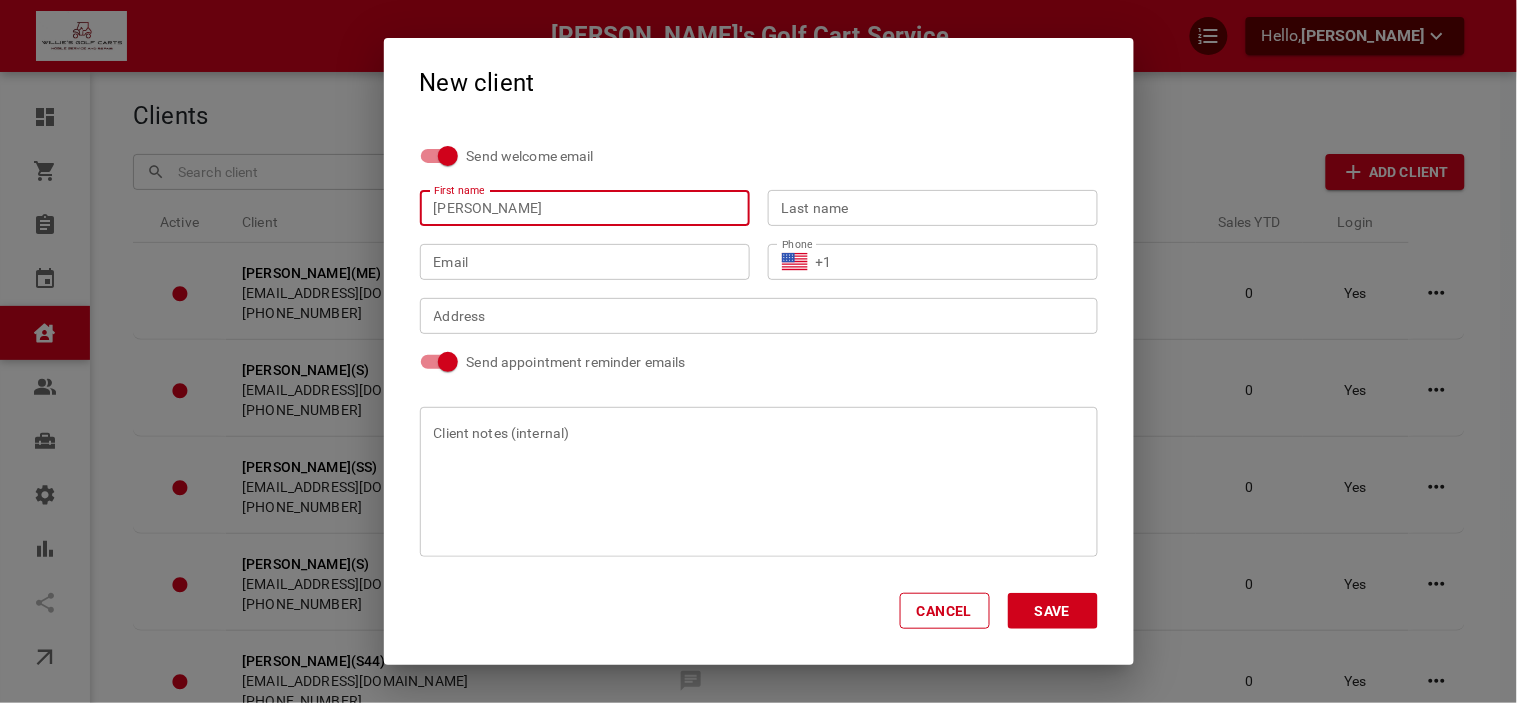 type on "[PERSON_NAME]" 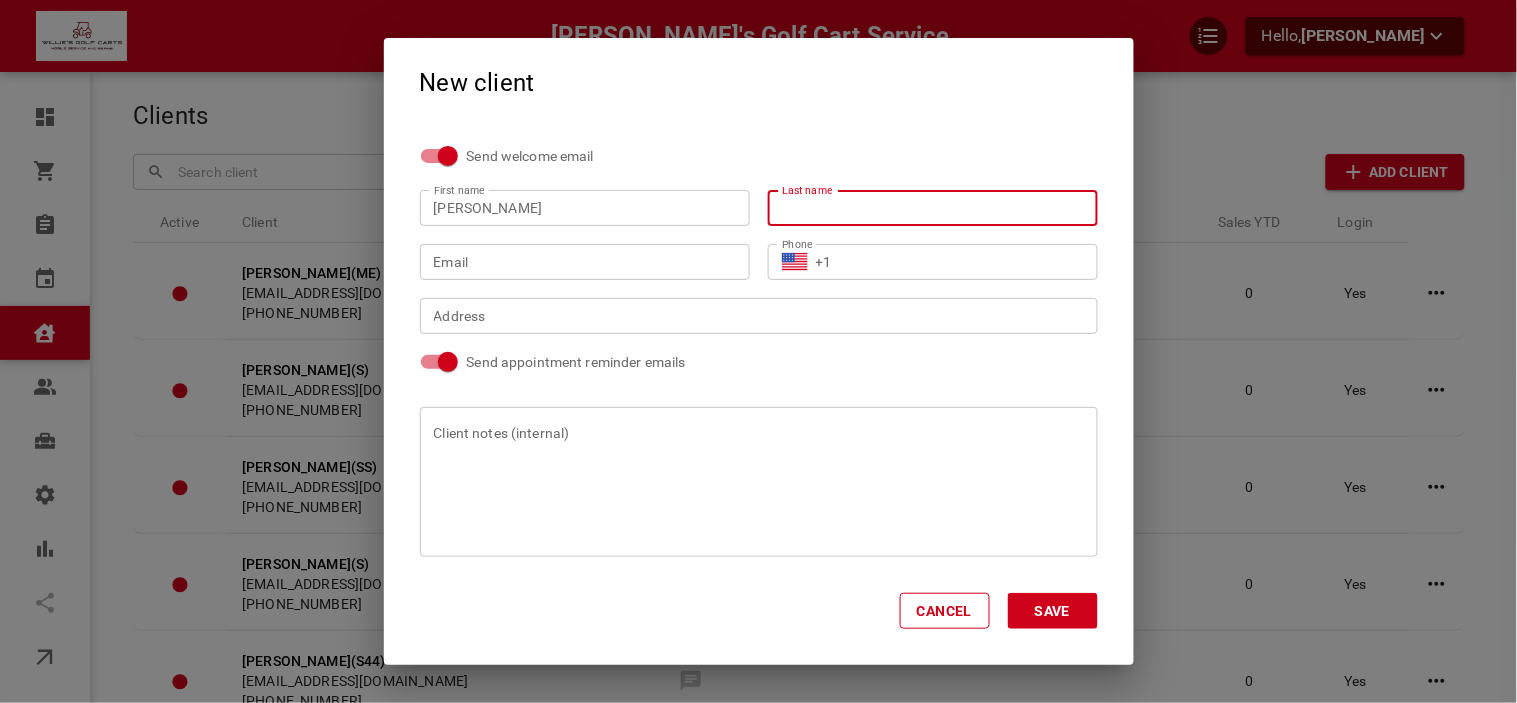 click on "Last name Last name" at bounding box center [933, 208] 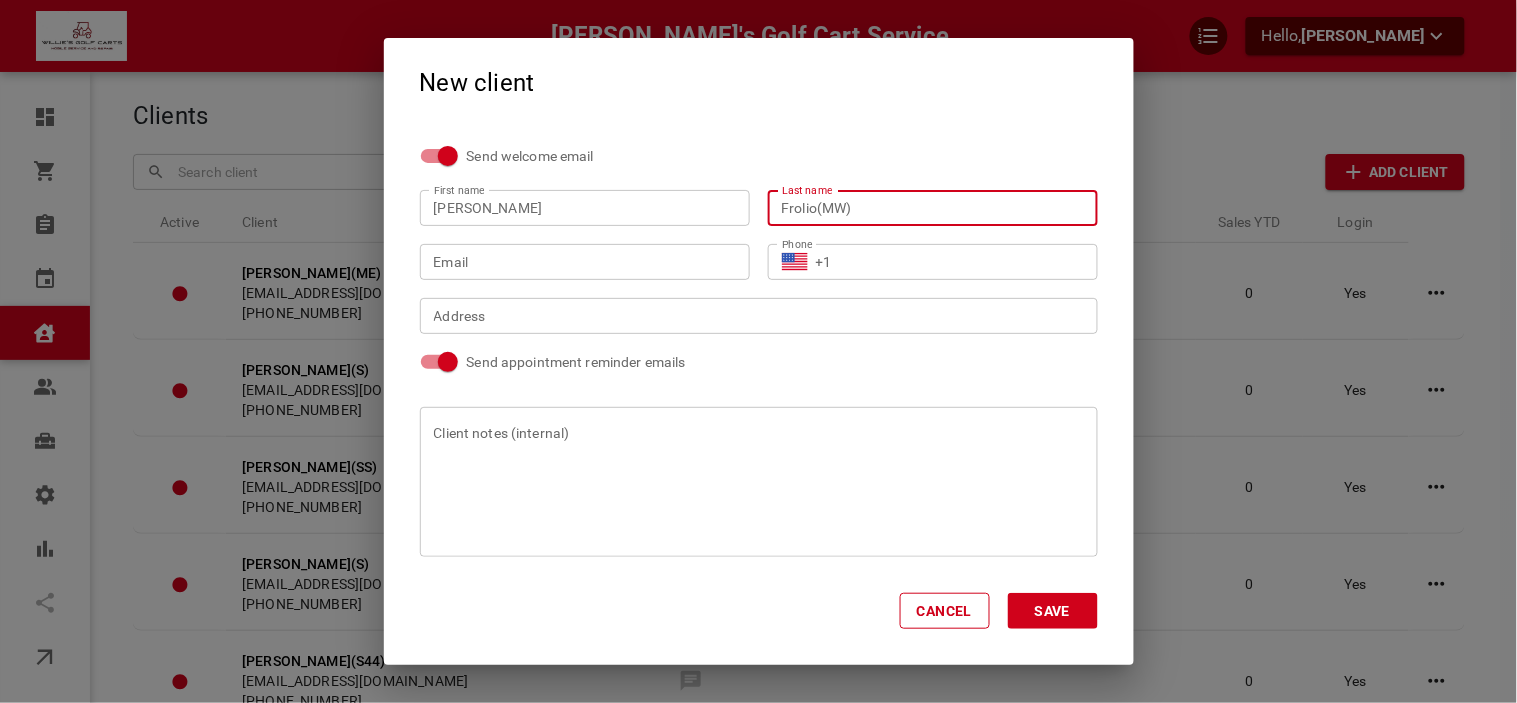 type on "Frolio(MW)" 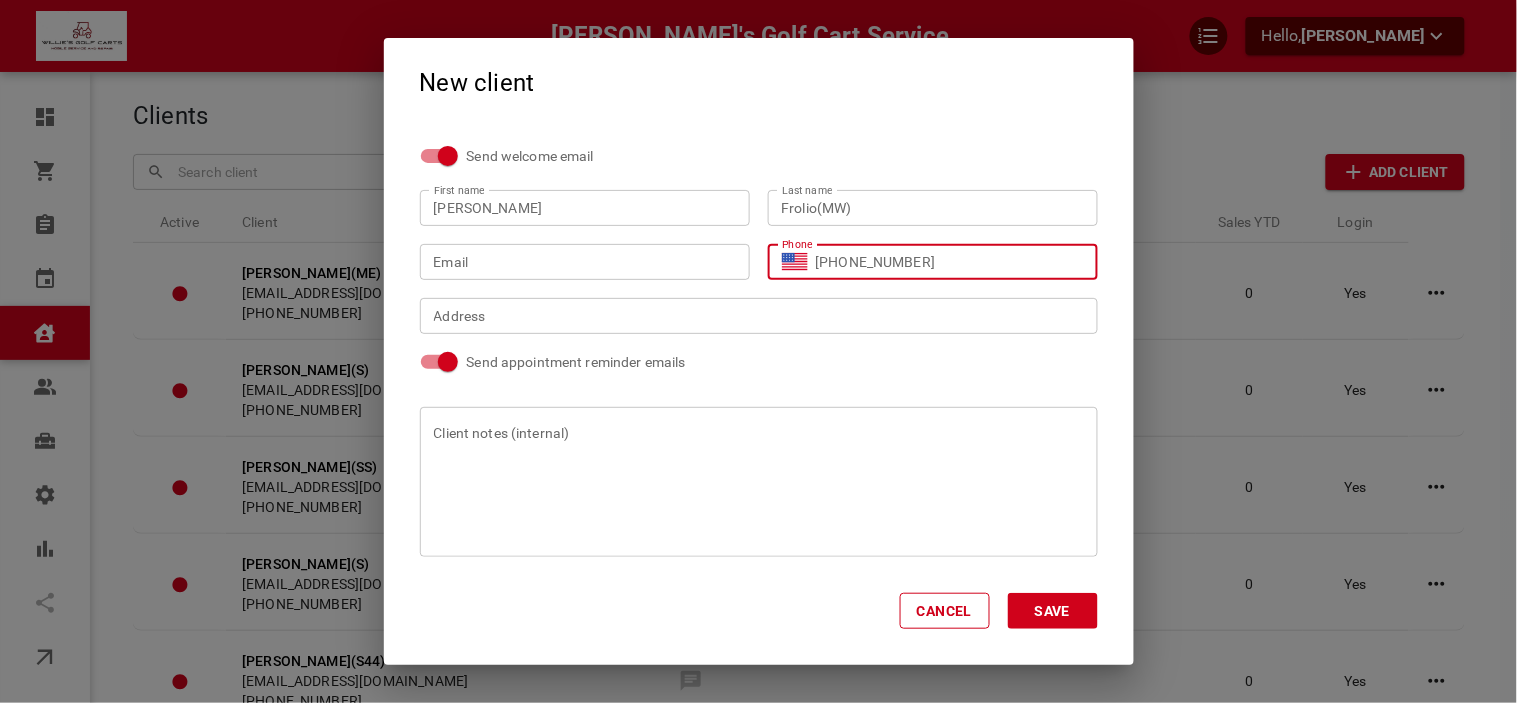type on "[PHONE_NUMBER]" 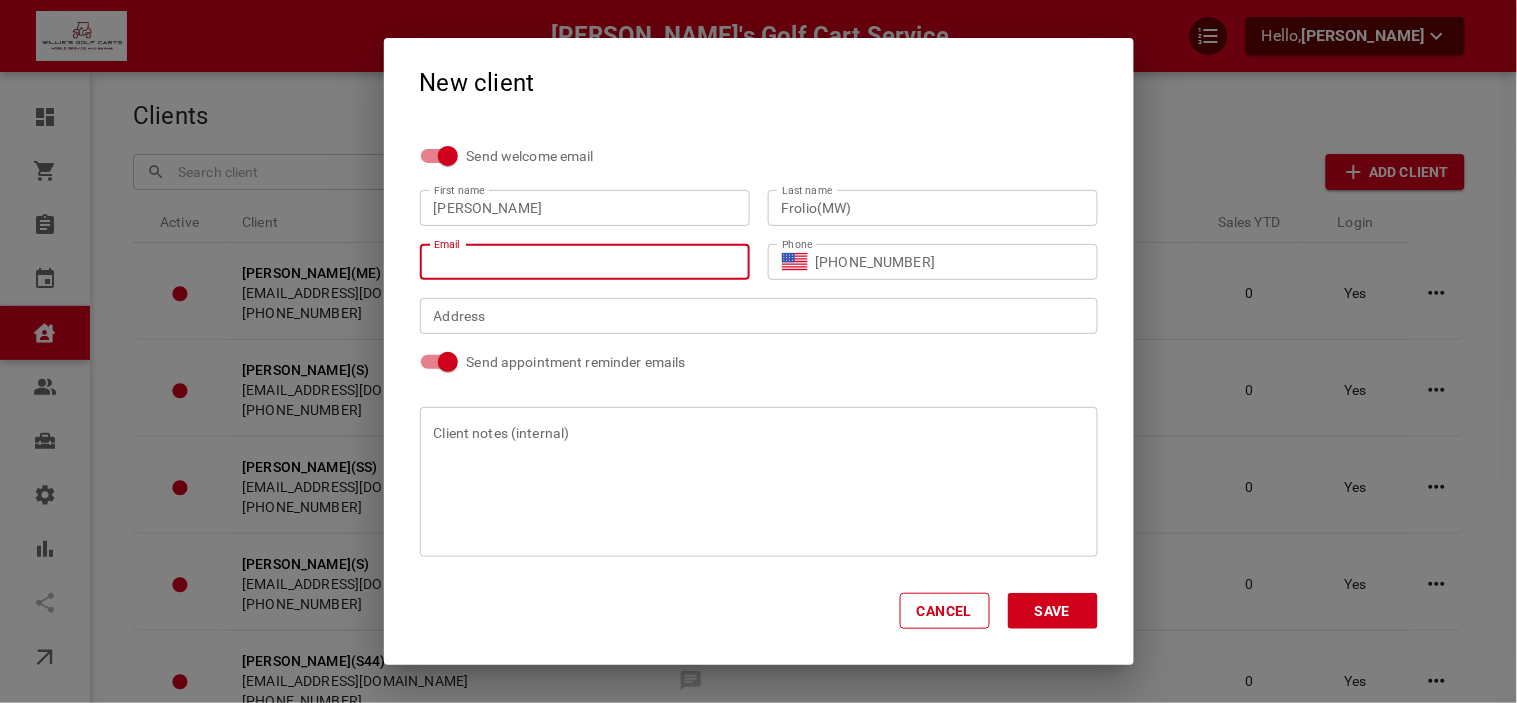 drag, startPoint x: 630, startPoint y: 251, endPoint x: 644, endPoint y: 272, distance: 25.23886 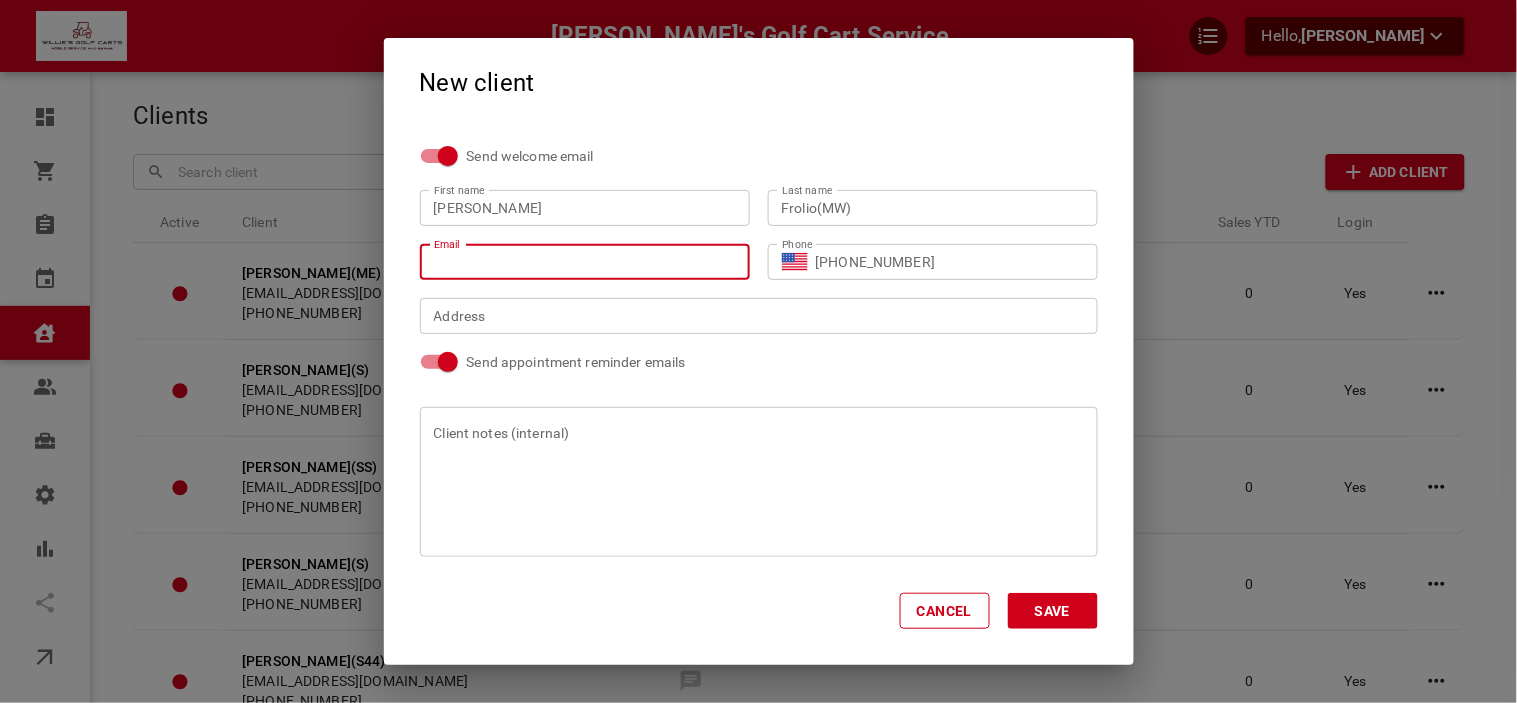 click on "Email" at bounding box center (585, 262) 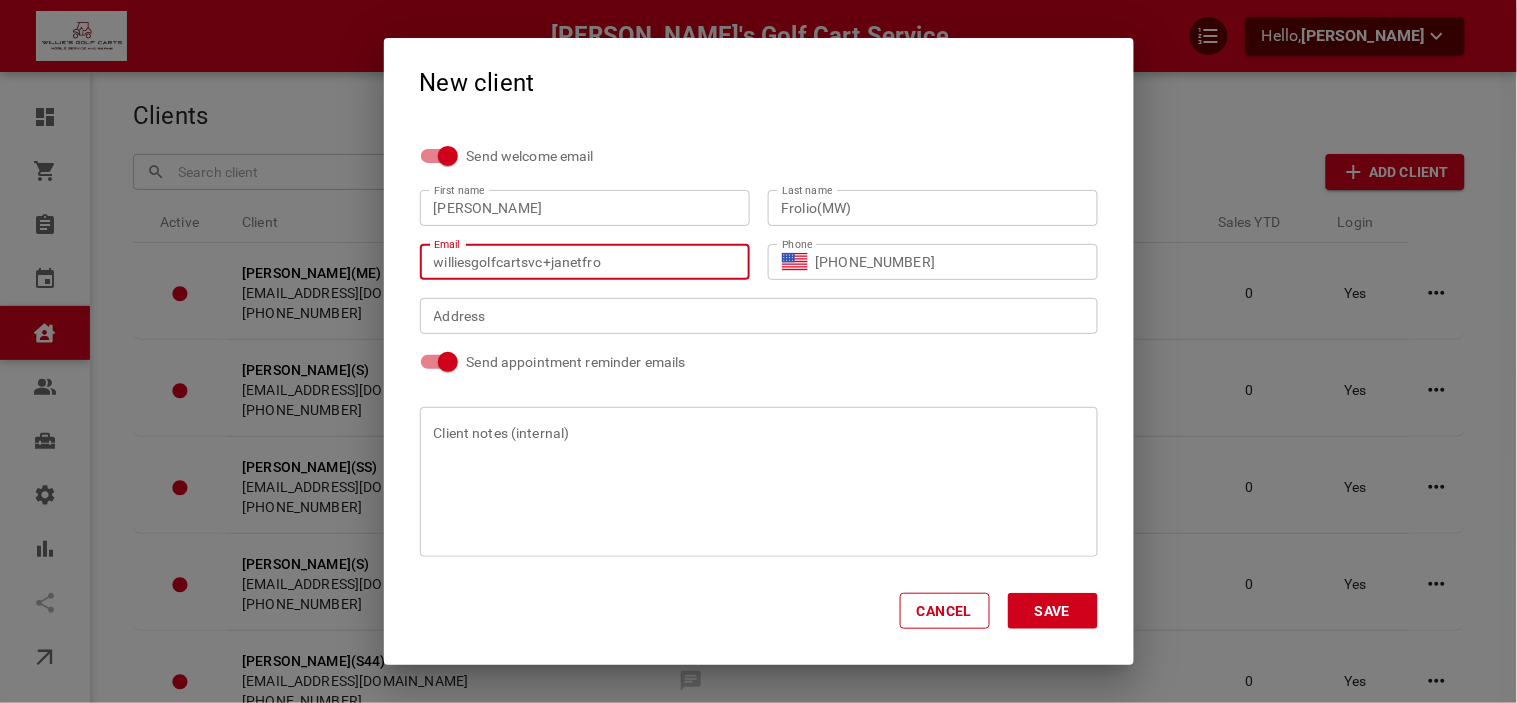 type on "williesgolfcartsvc+janetfro" 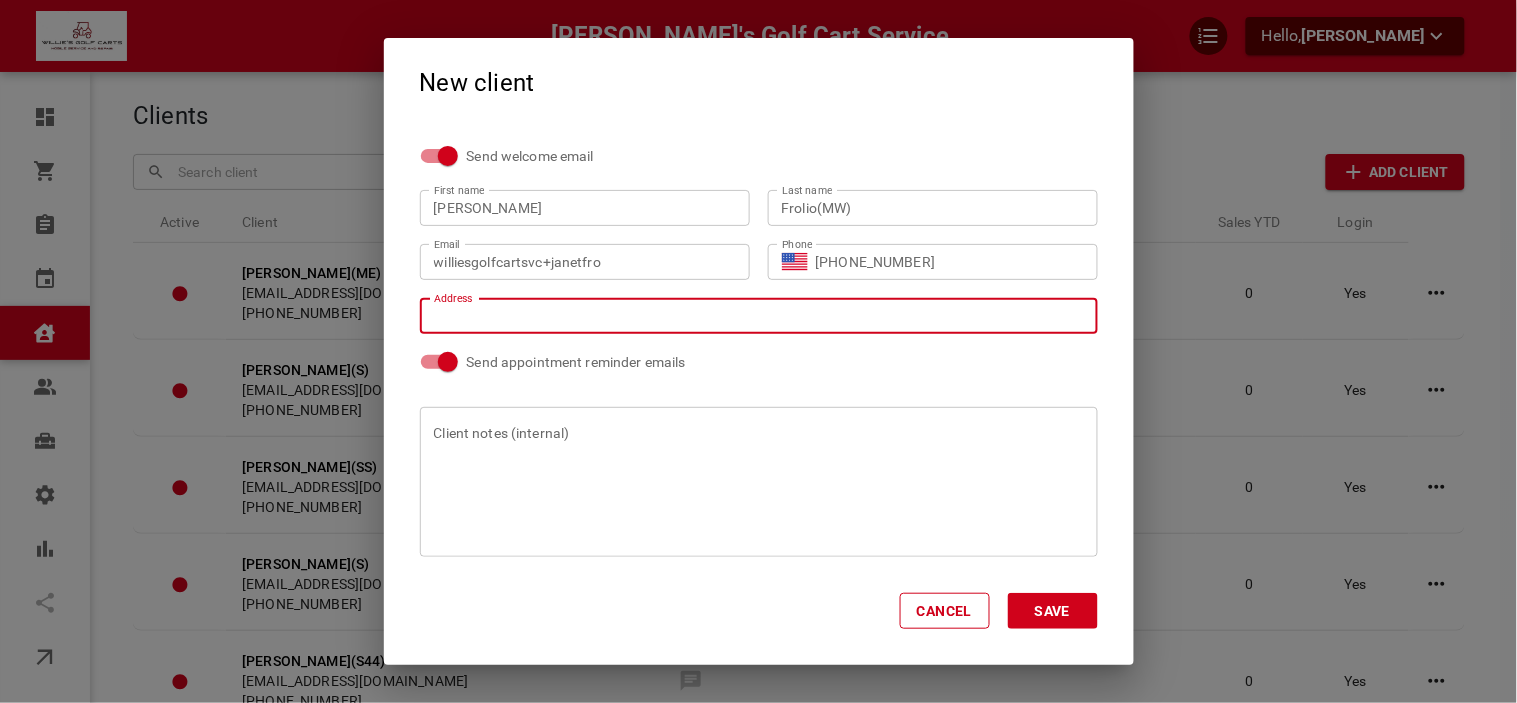 click on "Address Address" at bounding box center (758, 315) 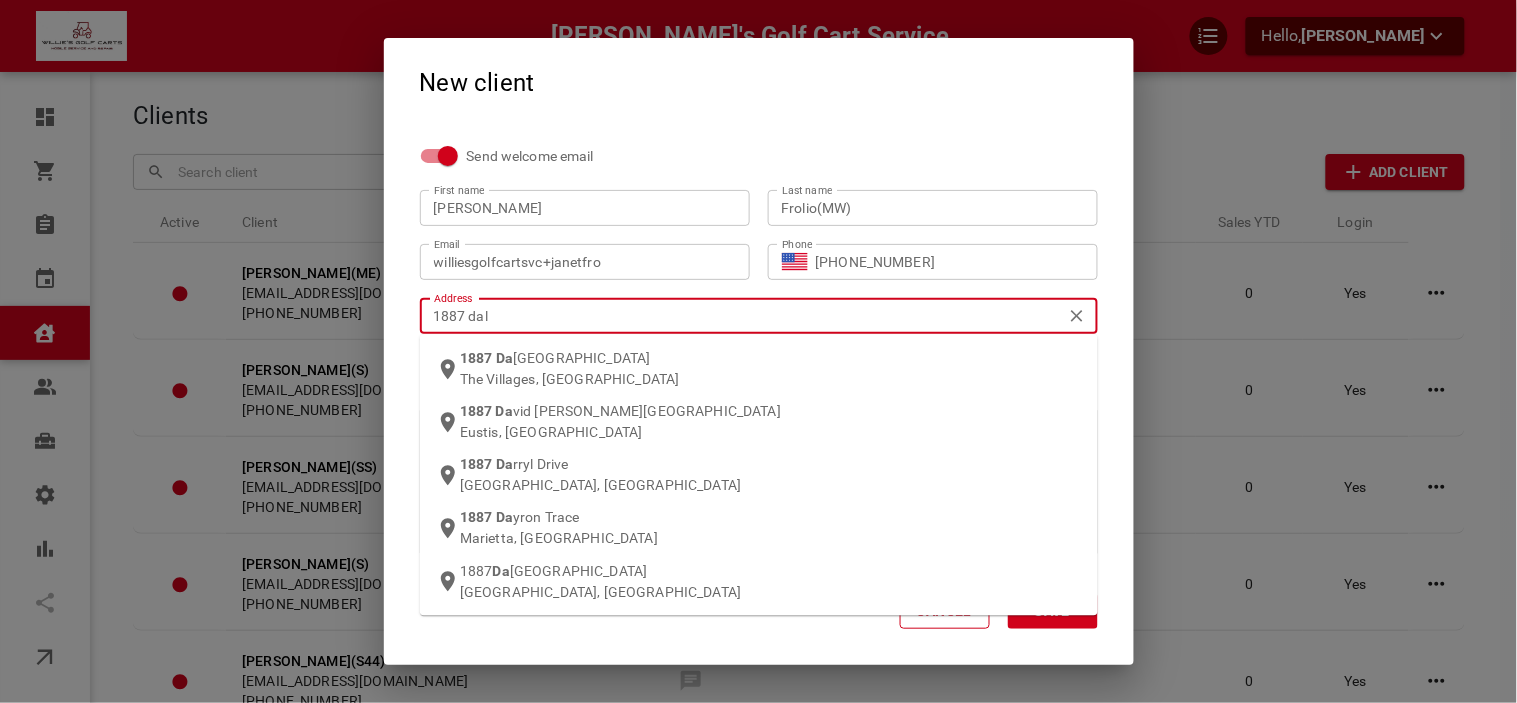 type on "1887 dale" 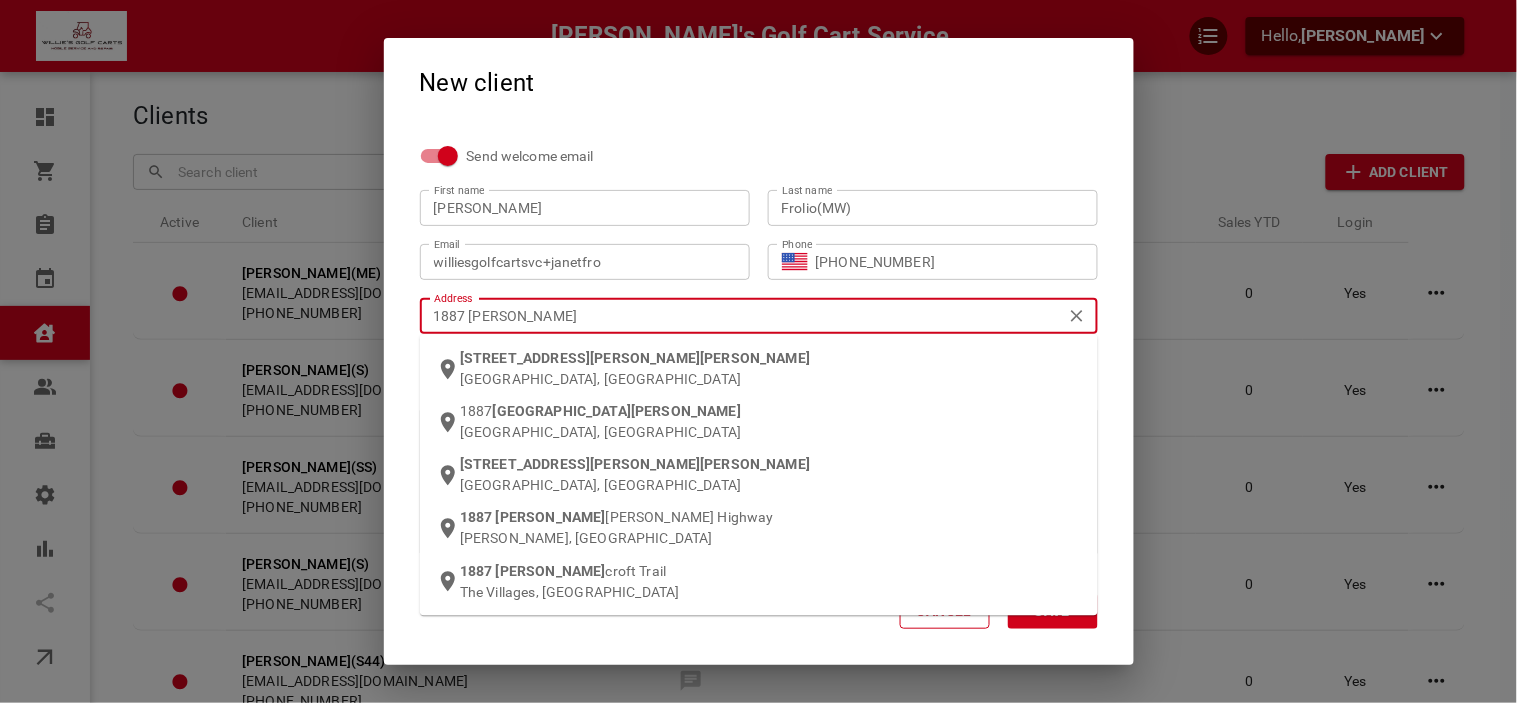 click on "The Villages, [GEOGRAPHIC_DATA]" at bounding box center [771, 592] 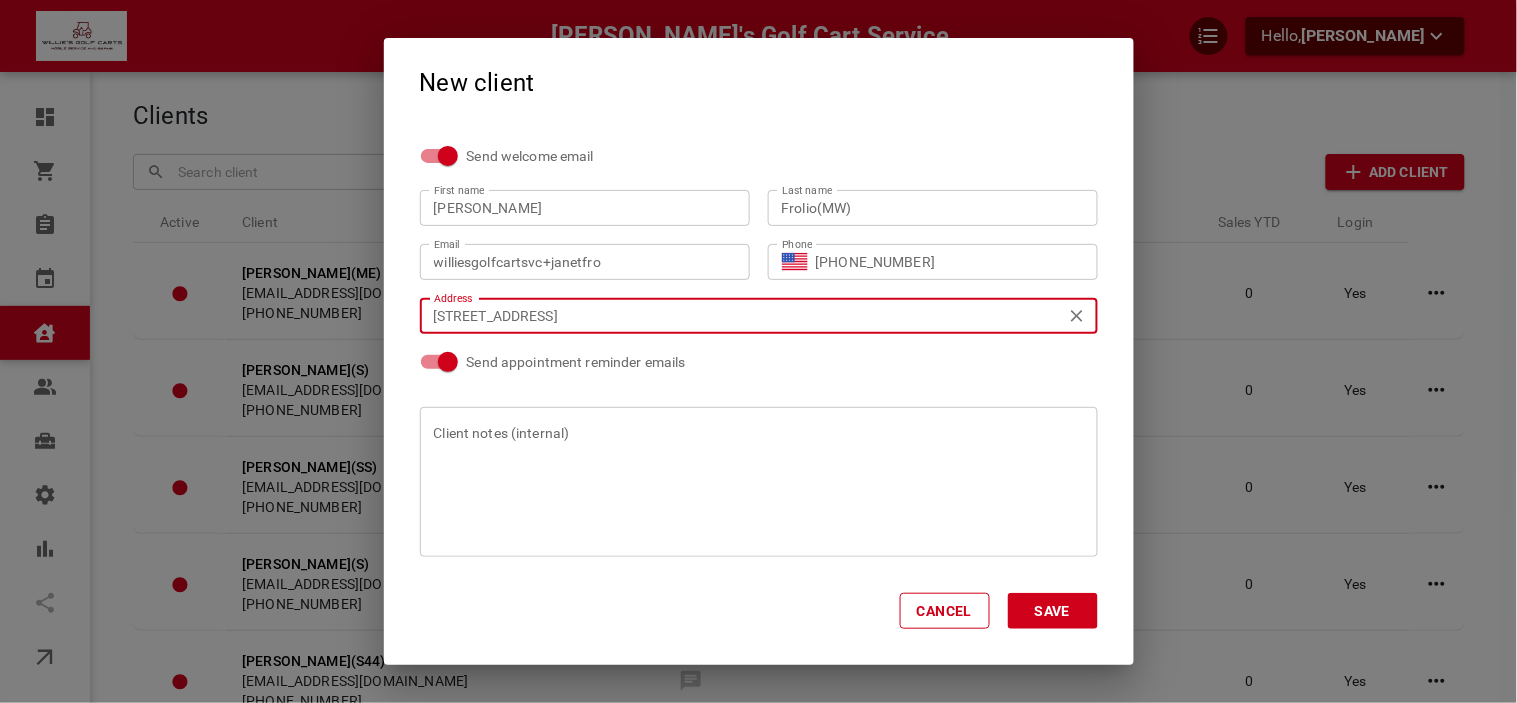 type on "1887 Dalecroft Trail, The Villages, FL 32162, USA" 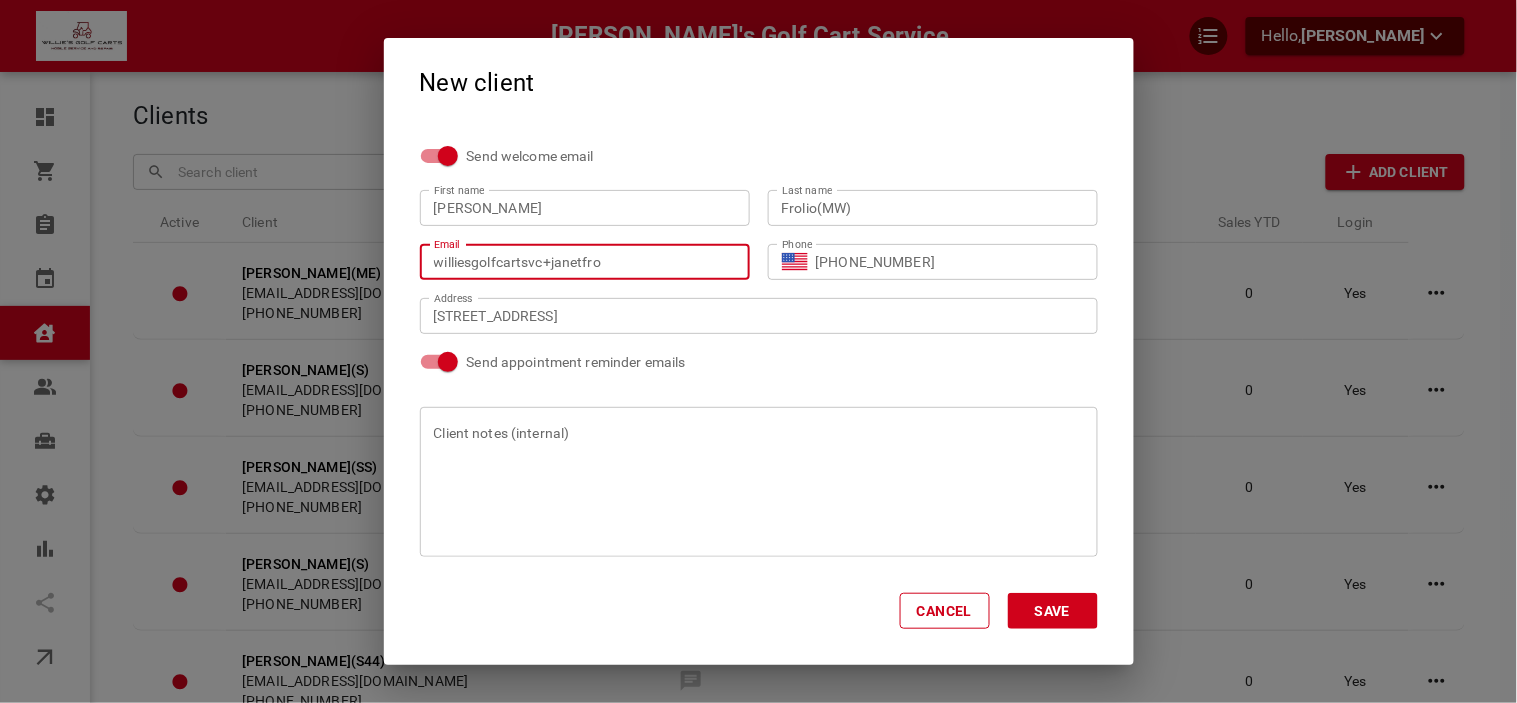 click on "williesgolfcartsvc+janetfro" at bounding box center (585, 262) 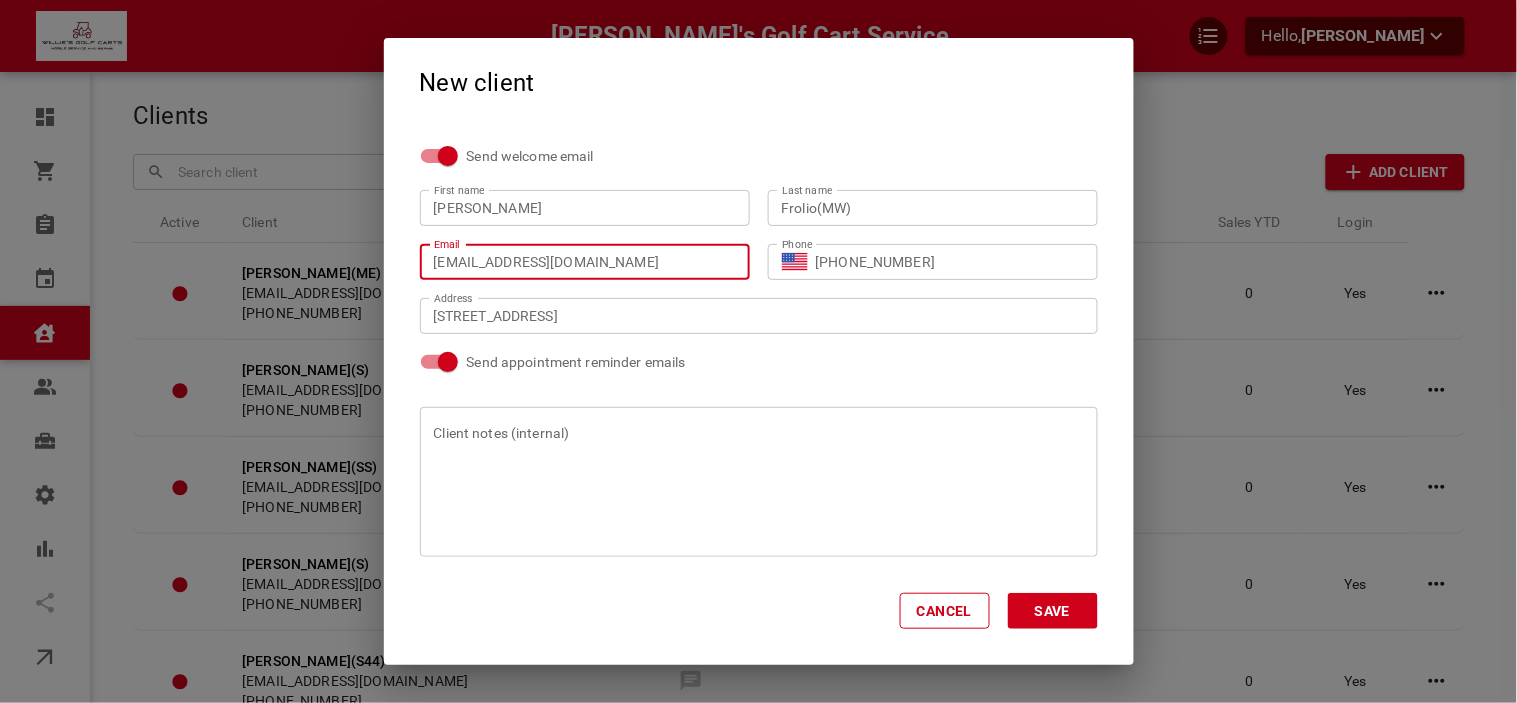 type on "williesgolfcartsvc+janetfrolio@gmail.com" 